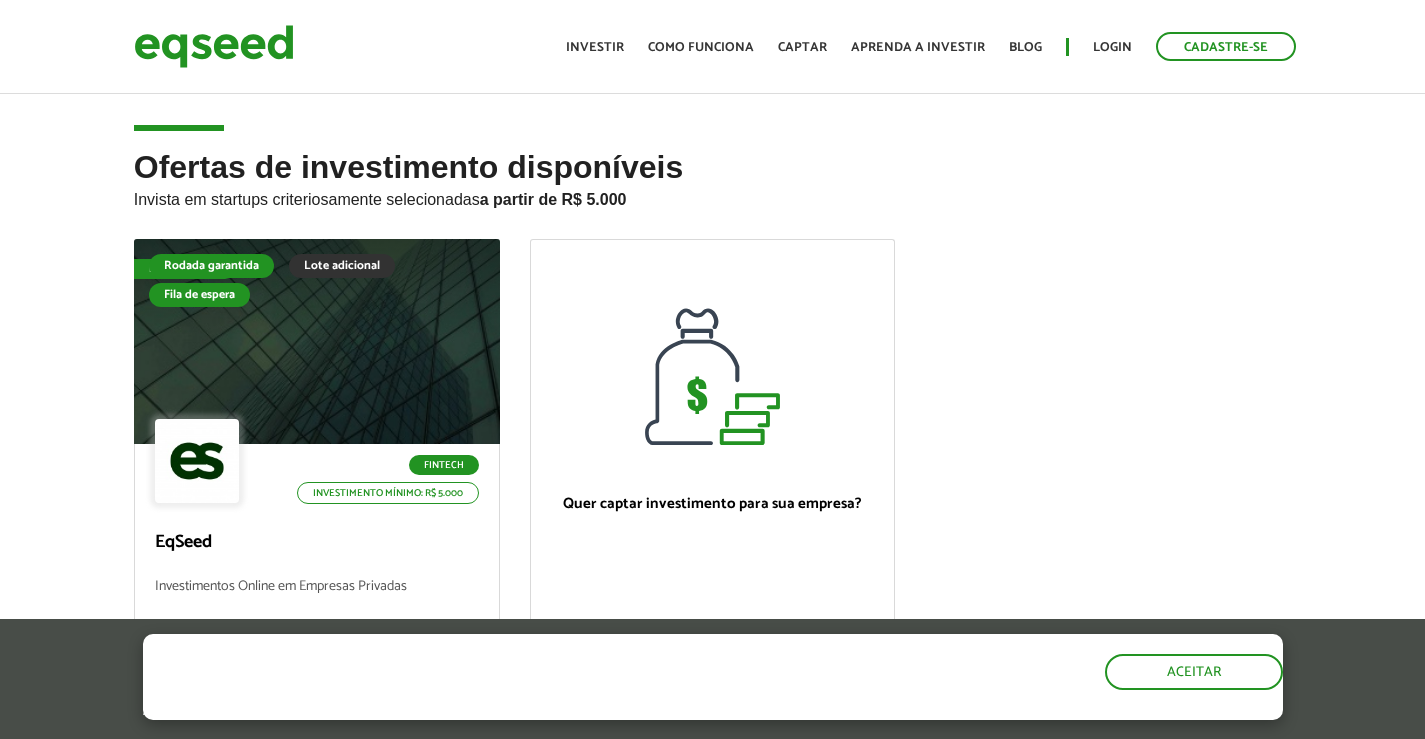 scroll, scrollTop: 0, scrollLeft: 0, axis: both 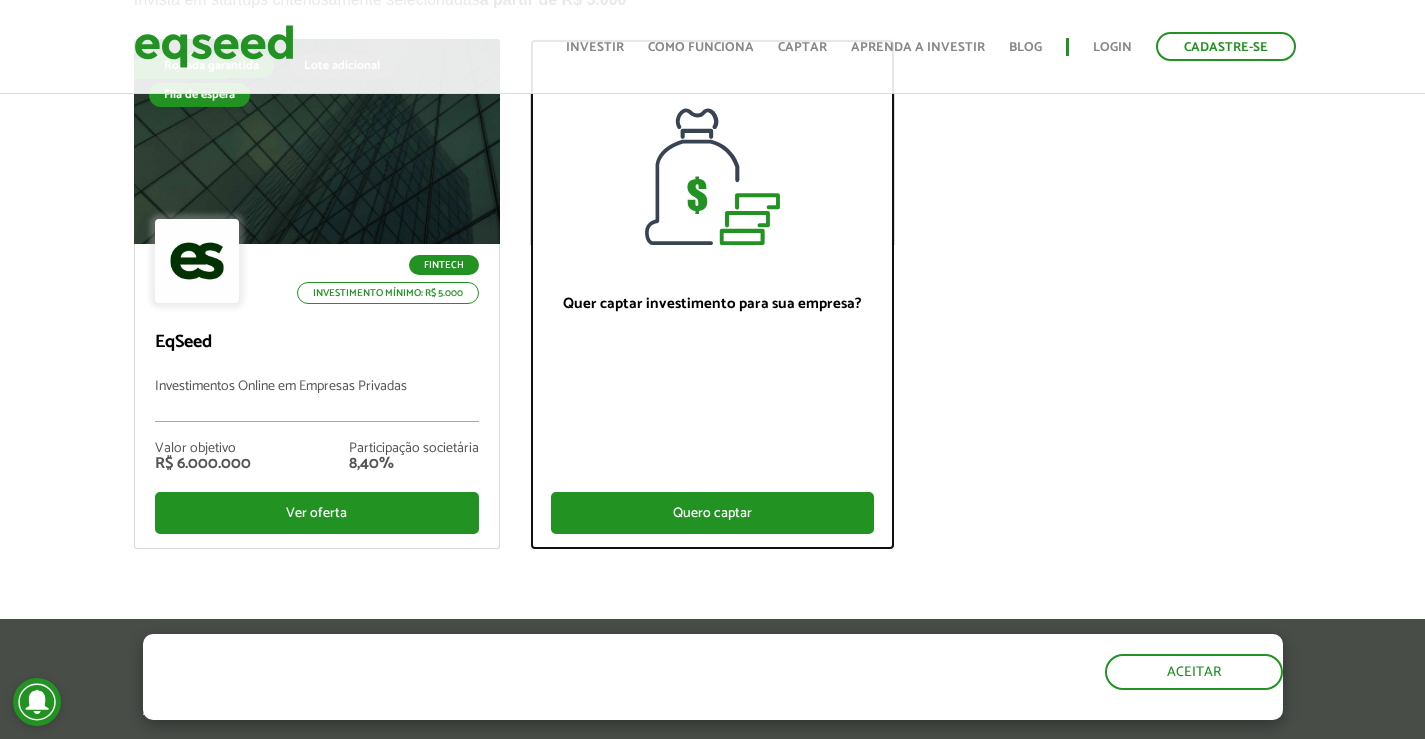 click on "Quero captar" at bounding box center [713, 513] 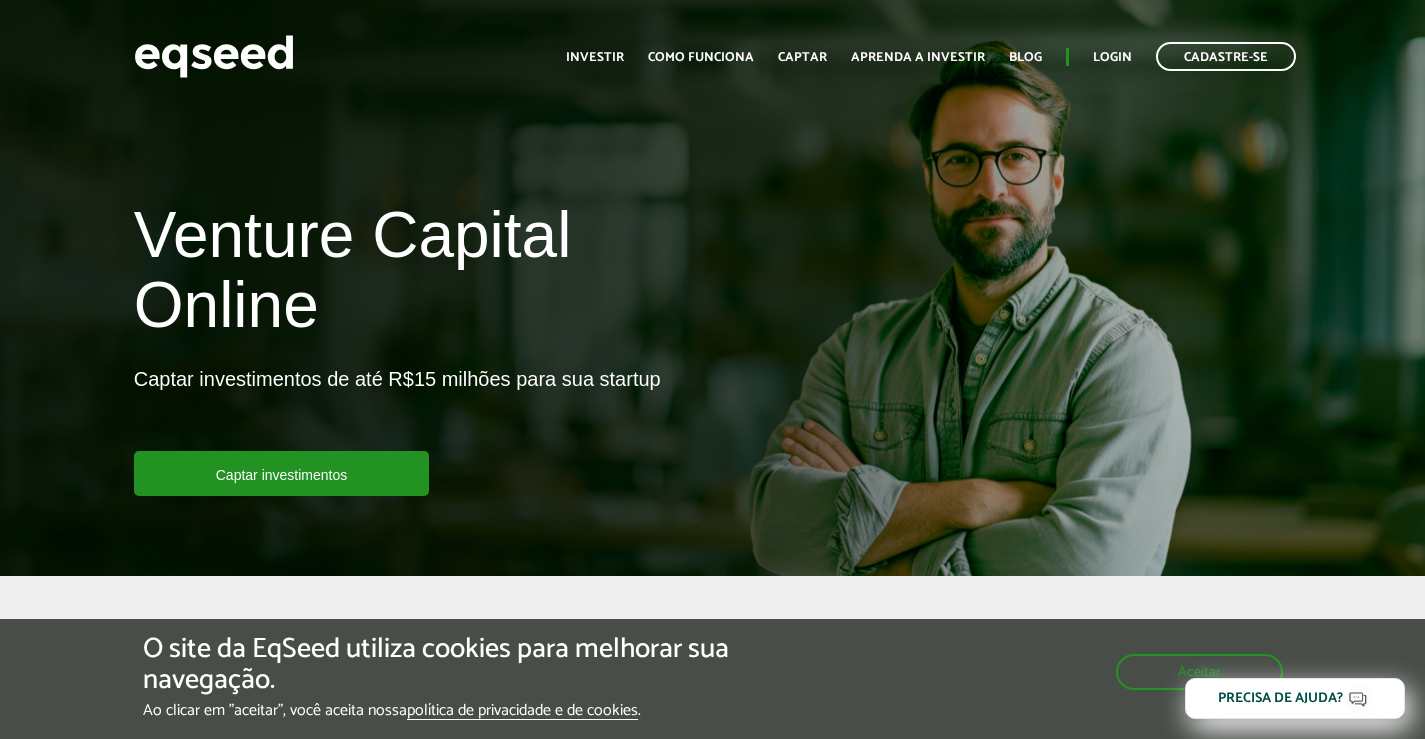scroll, scrollTop: 0, scrollLeft: 0, axis: both 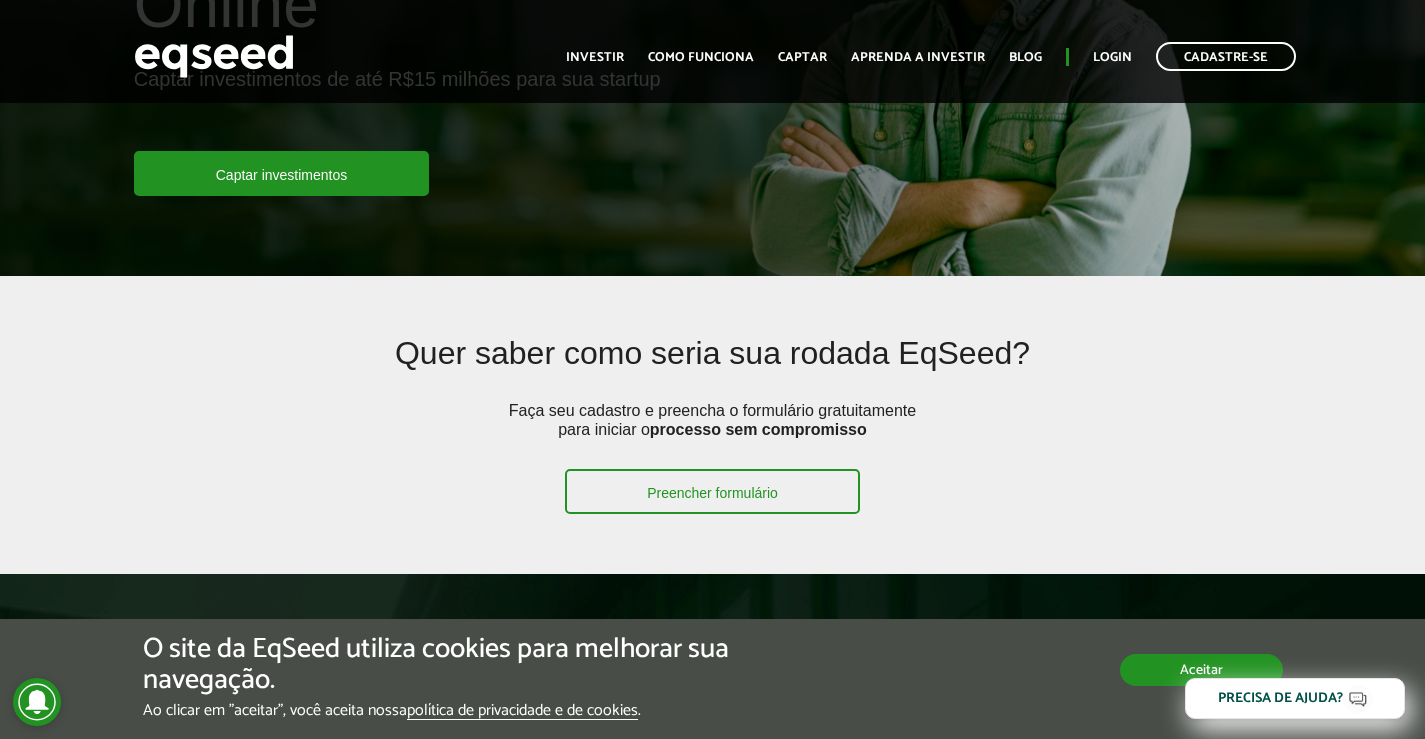 click on "Aceitar" at bounding box center (1201, 670) 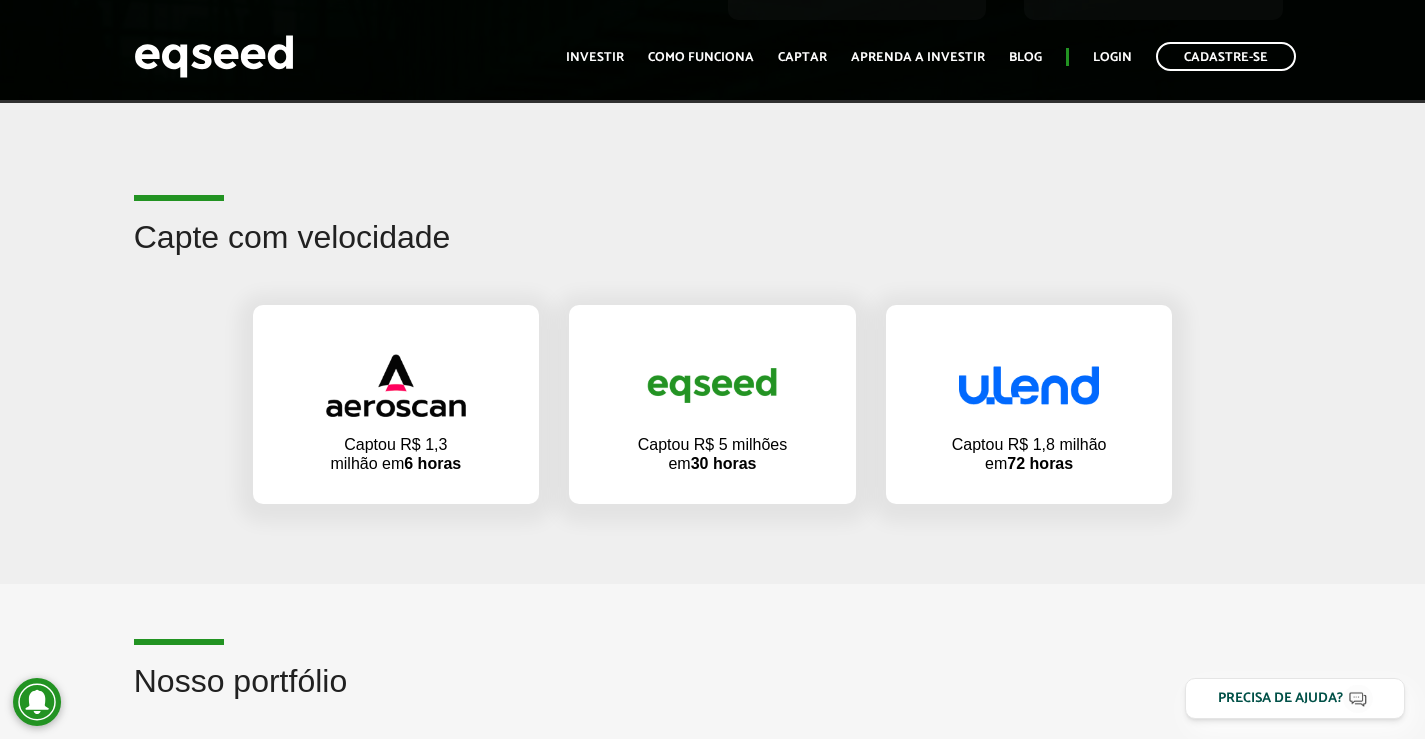 scroll, scrollTop: 1200, scrollLeft: 0, axis: vertical 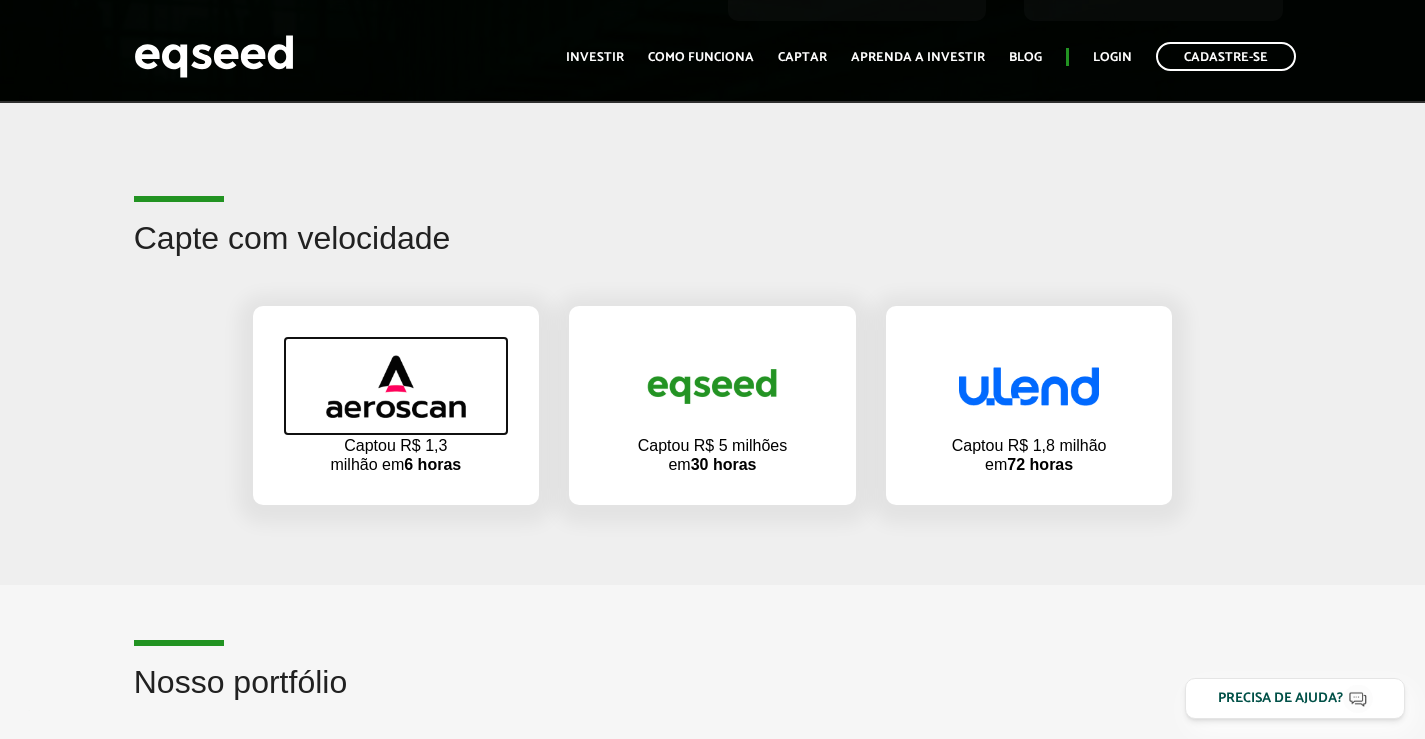 click at bounding box center (396, 386) 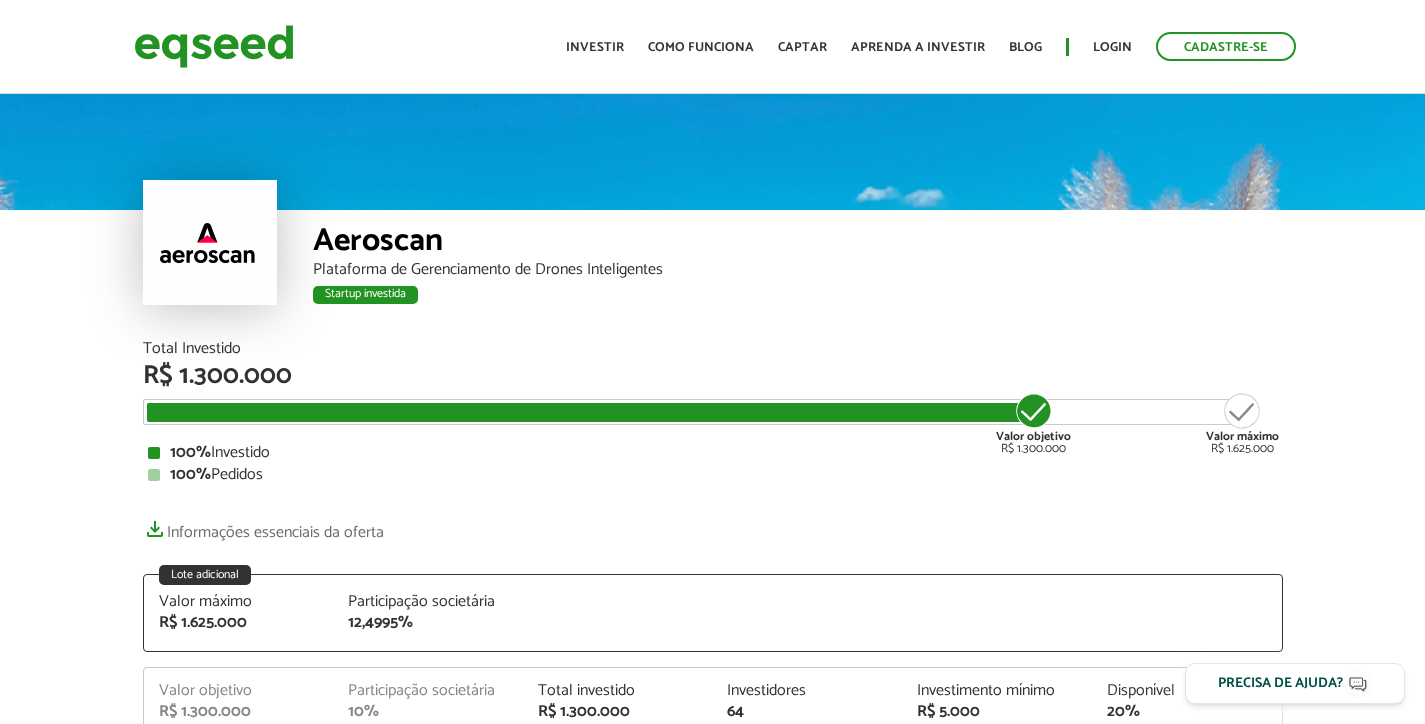 scroll, scrollTop: 0, scrollLeft: 0, axis: both 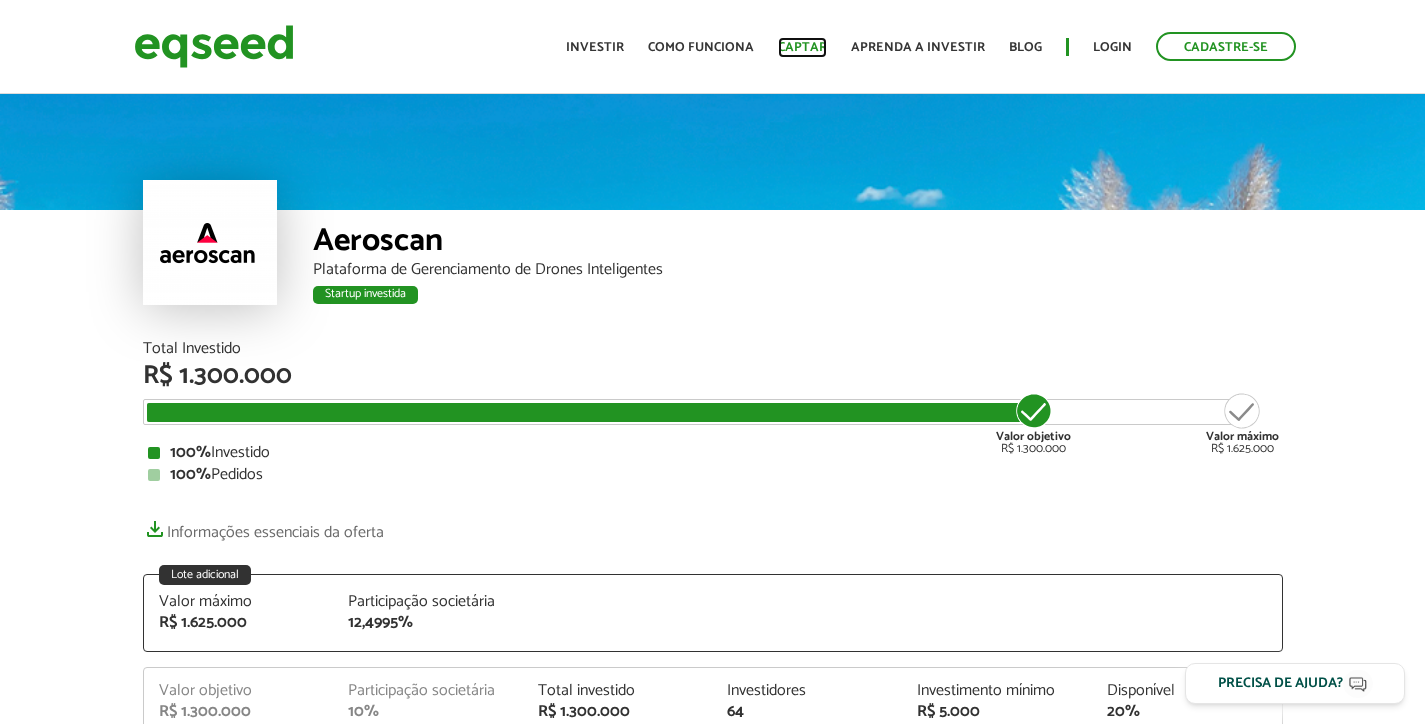 click on "Captar" at bounding box center (802, 47) 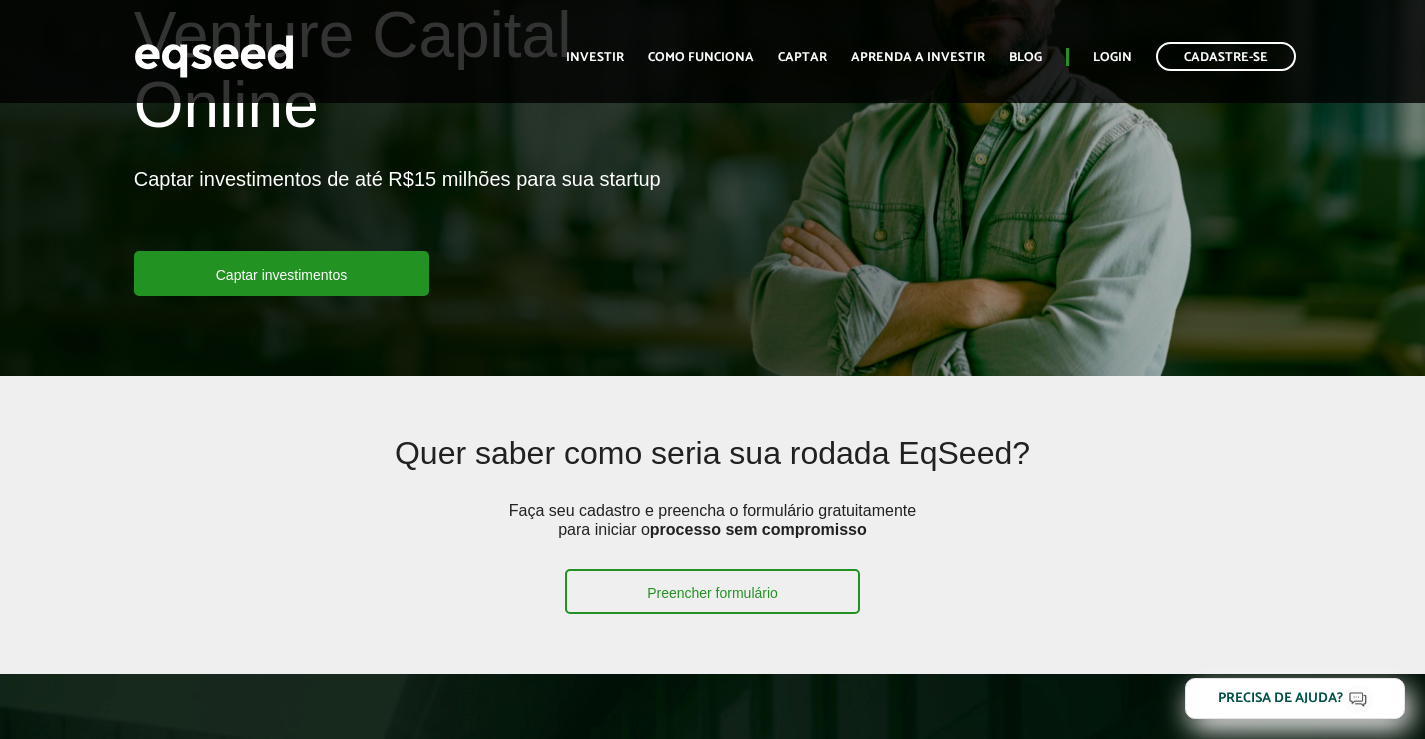 scroll, scrollTop: 200, scrollLeft: 0, axis: vertical 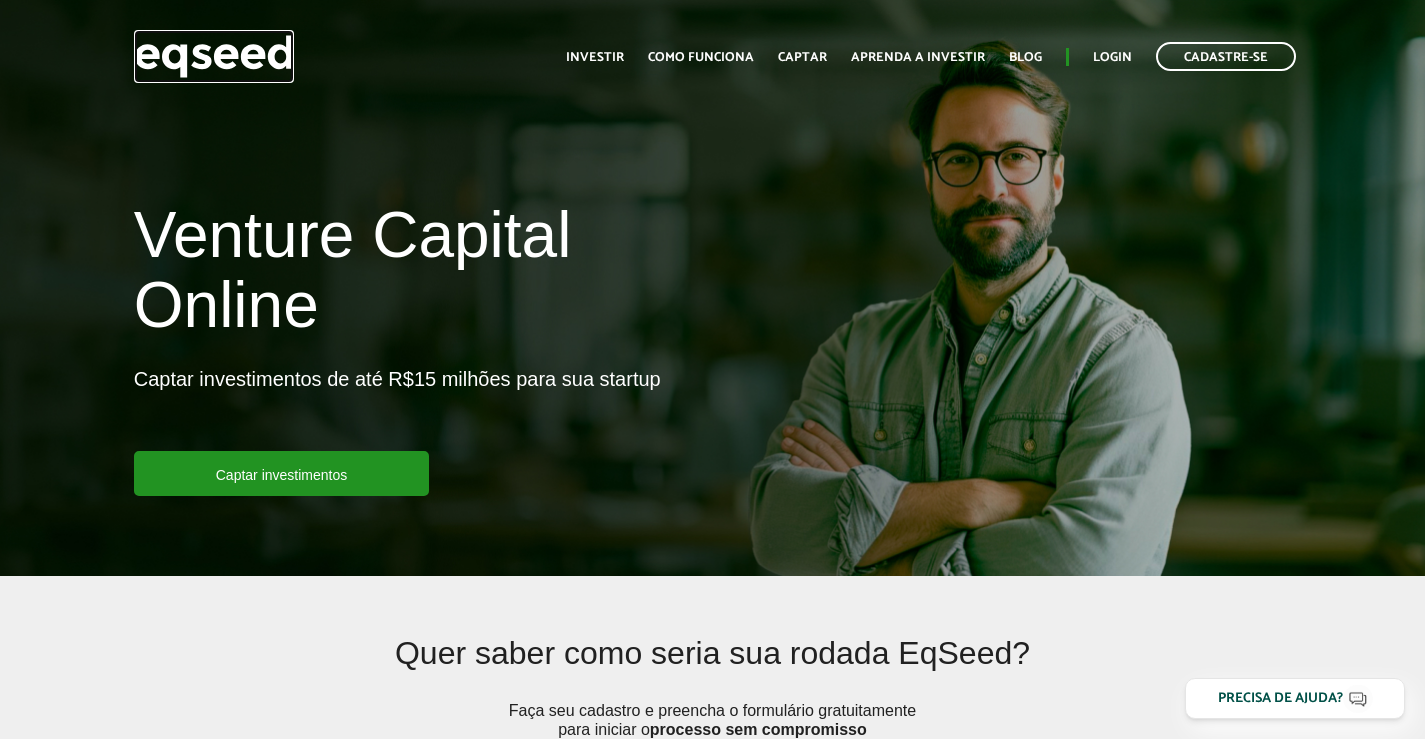 click at bounding box center (214, 56) 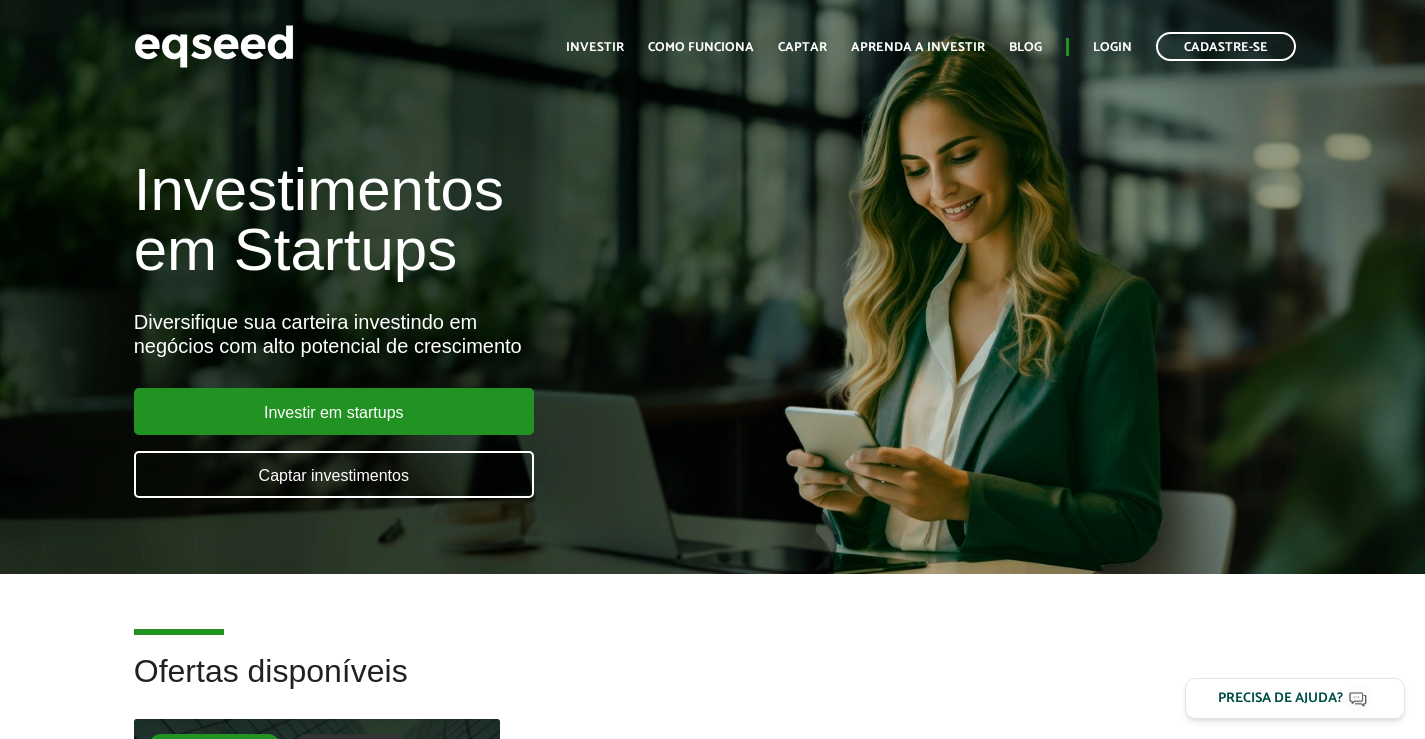 scroll, scrollTop: 0, scrollLeft: 0, axis: both 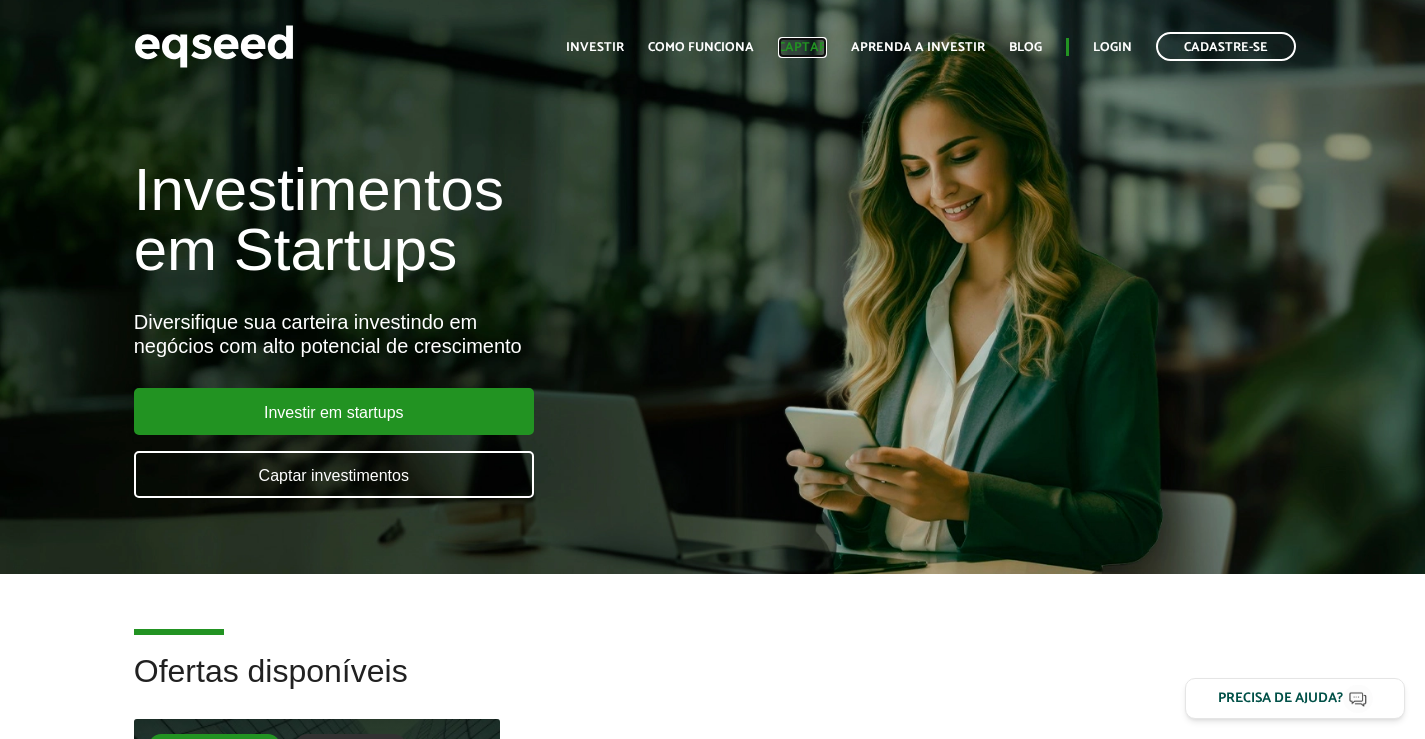 click on "Captar" at bounding box center [802, 47] 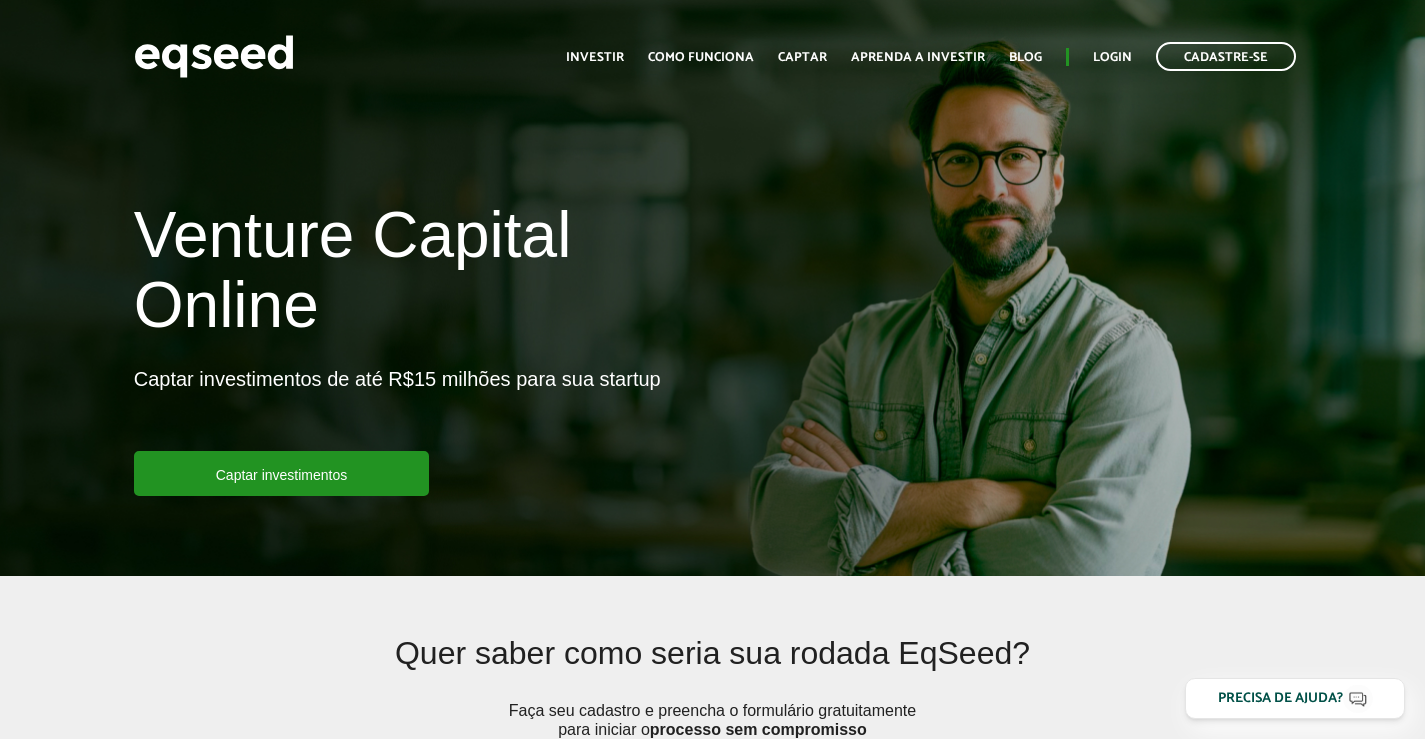 scroll, scrollTop: 0, scrollLeft: 0, axis: both 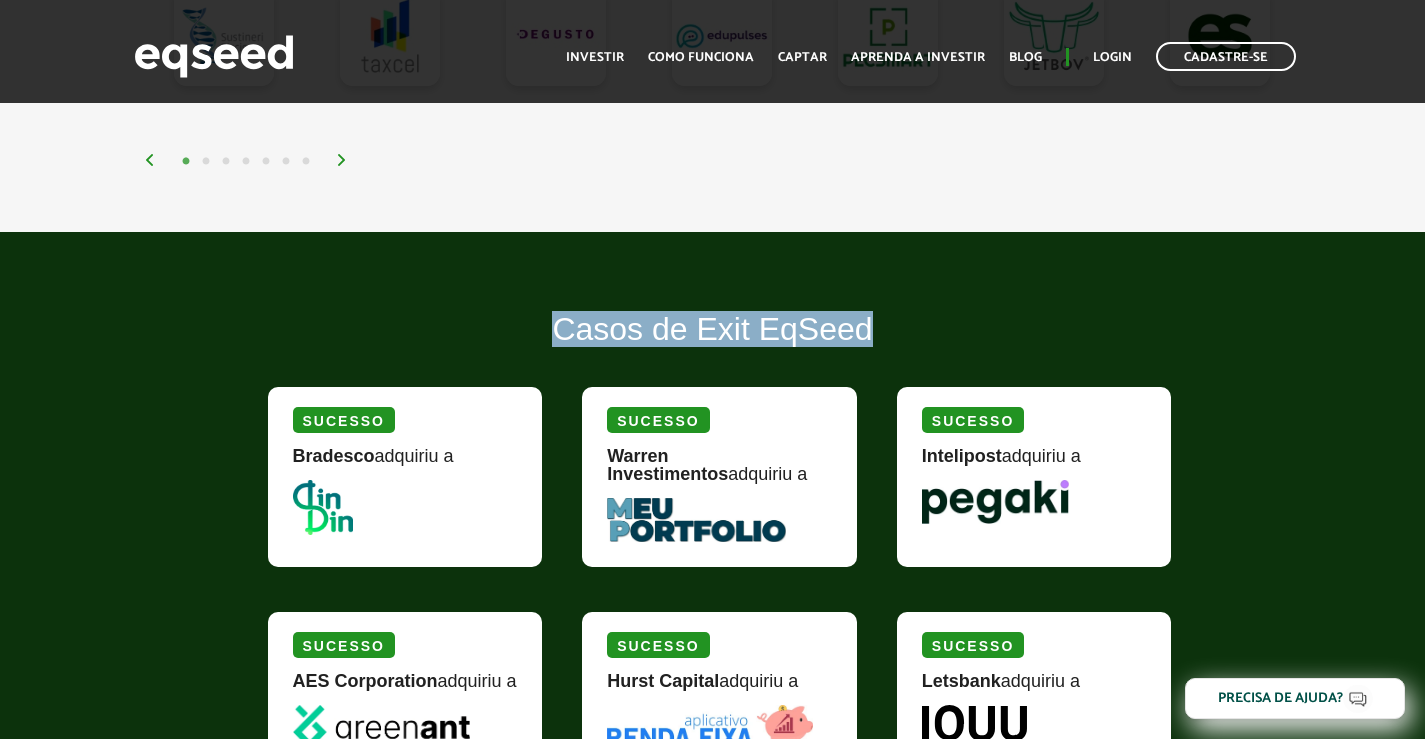 drag, startPoint x: 890, startPoint y: 320, endPoint x: 562, endPoint y: 322, distance: 328.0061 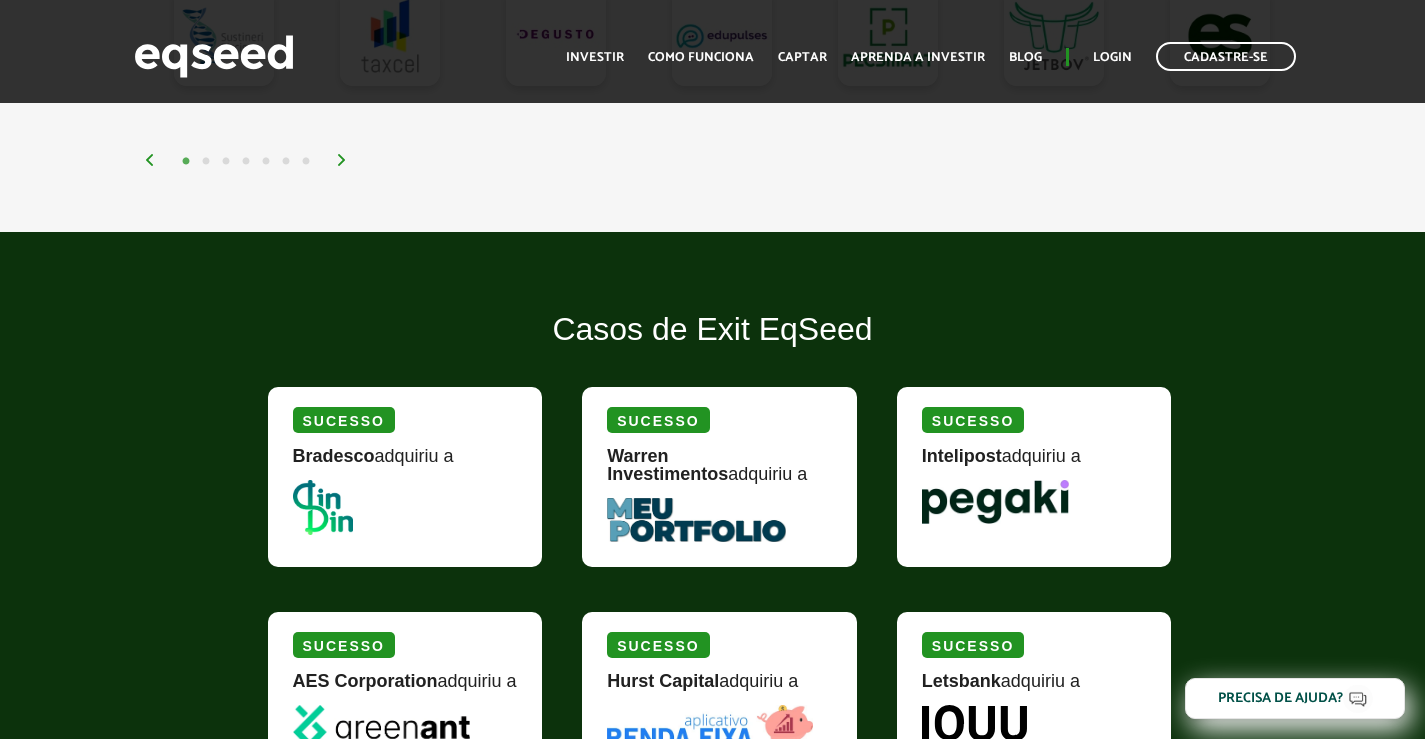 click on "Casos de Exit EqSeed
Sucesso
Bradesco  adquiriu a
Sucesso
Warren Investimentos  adquiriu a
Sucesso
Intelipost  adquiriu a
Sucesso
AES Corporation  adquiriu a
Sucesso
Hurst Capital  adquiriu a" at bounding box center [712, 598] 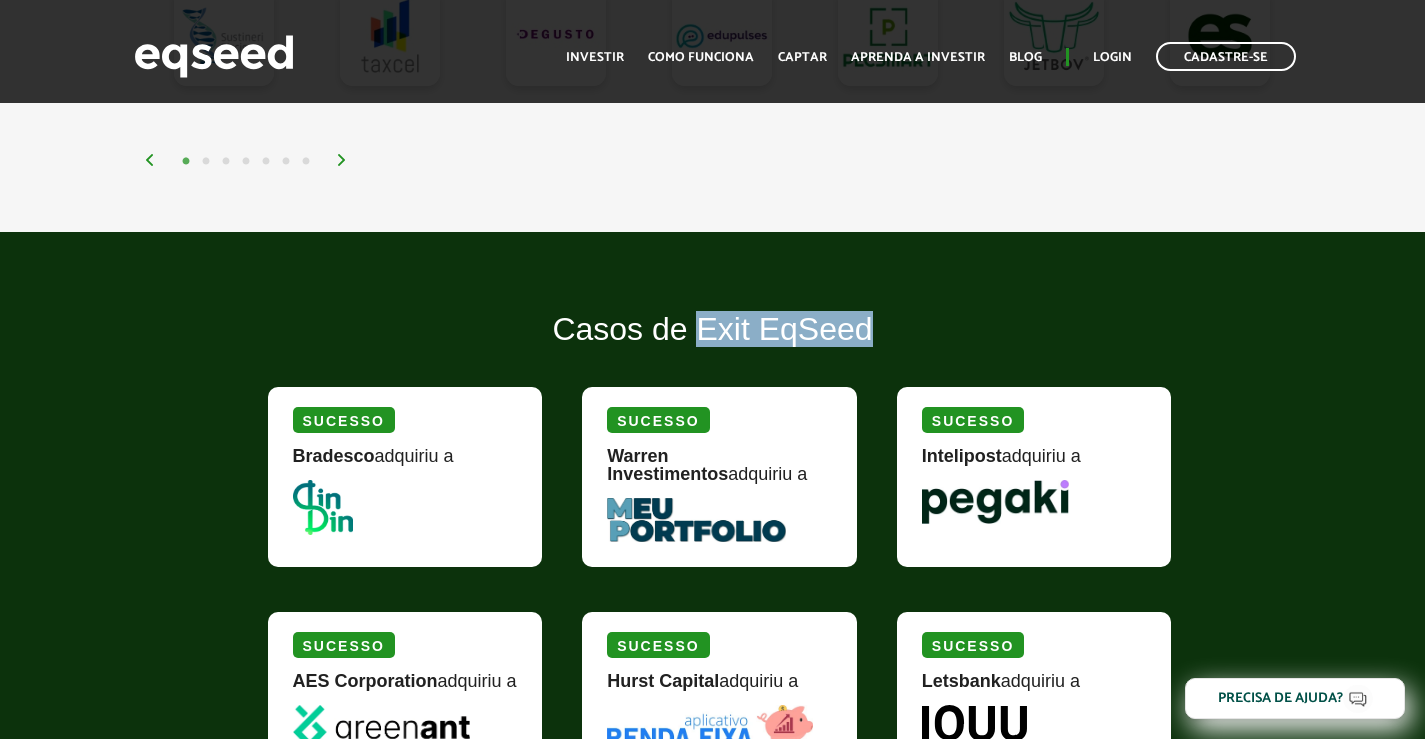drag, startPoint x: 700, startPoint y: 328, endPoint x: 873, endPoint y: 333, distance: 173.07224 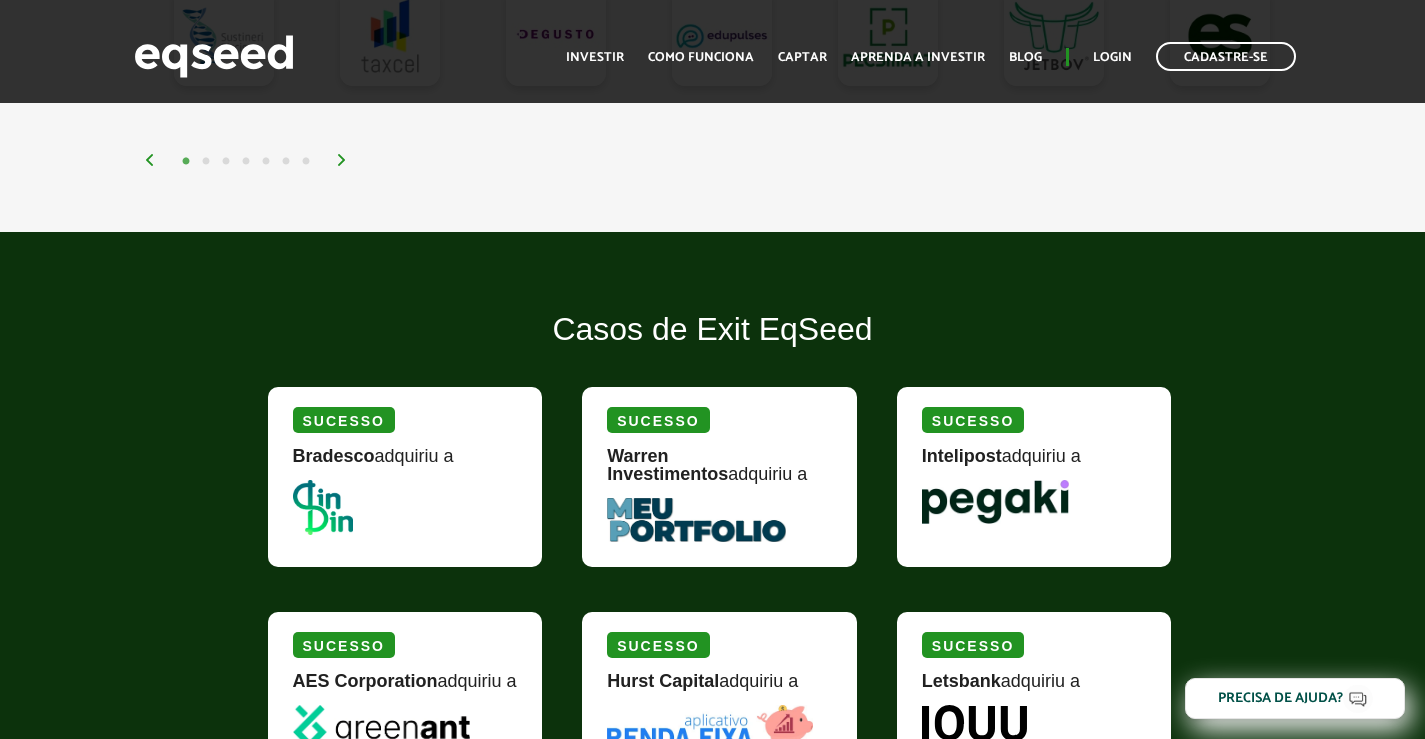 click on "Casos de Exit EqSeed
Sucesso
Bradesco  adquiriu a
Sucesso
Warren Investimentos  adquiriu a
Sucesso
Intelipost  adquiriu a
Sucesso
AES Corporation  adquiriu a
Sucesso
Hurst Capital  adquiriu a" at bounding box center [712, 598] 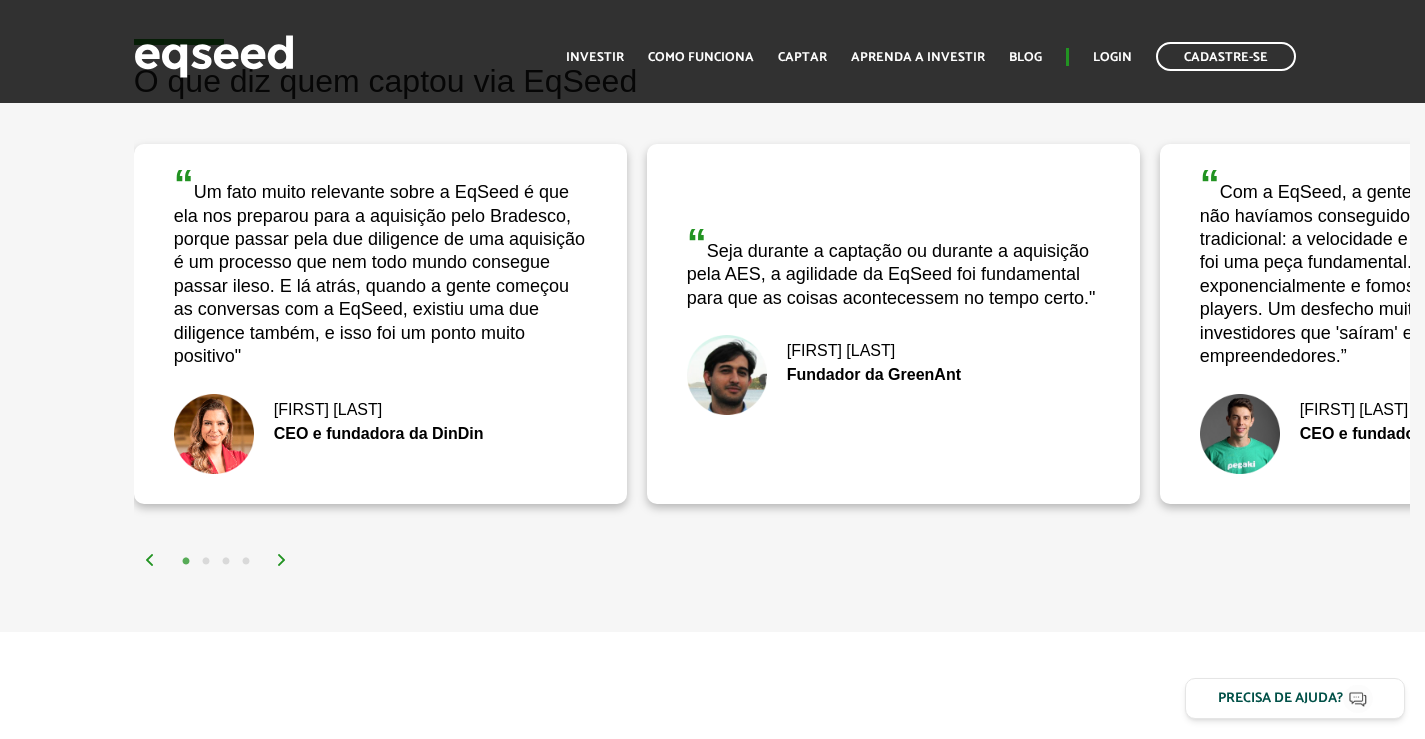 scroll, scrollTop: 3900, scrollLeft: 0, axis: vertical 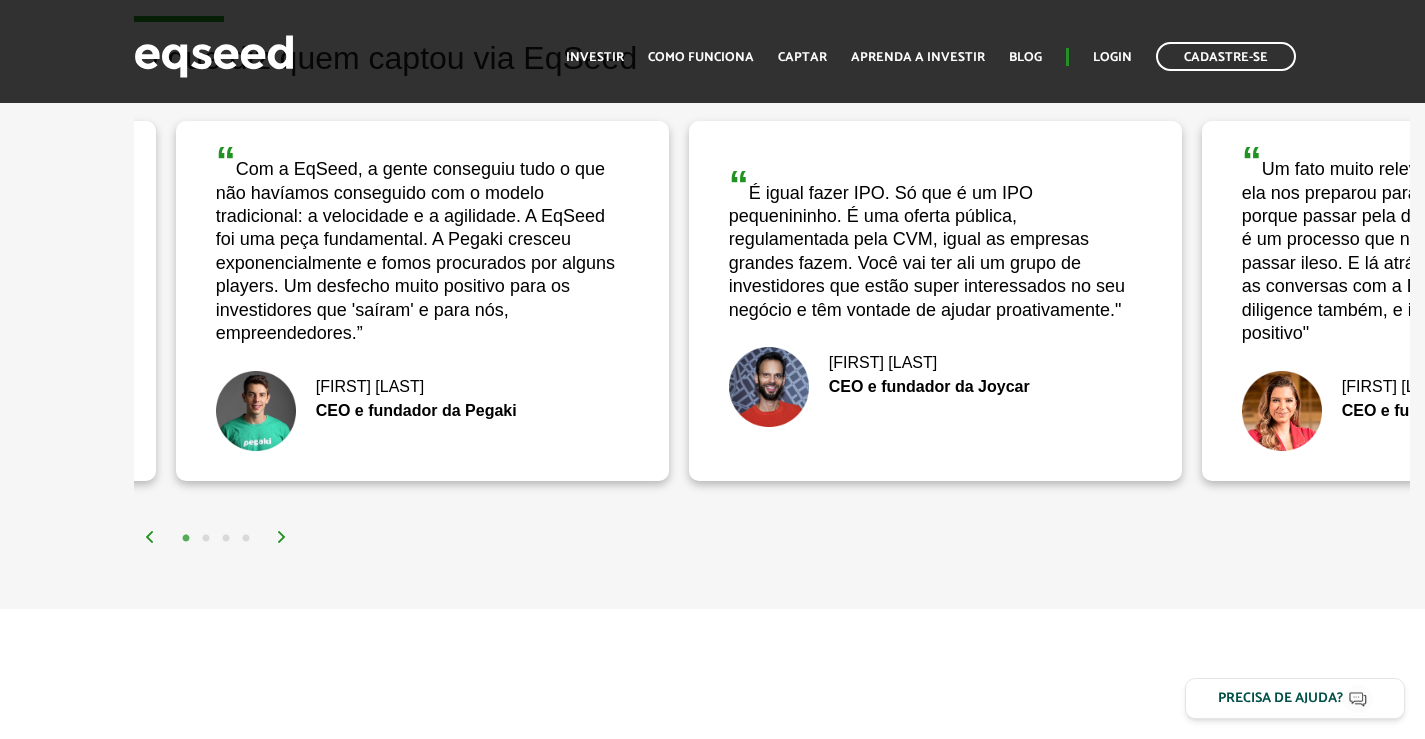 drag, startPoint x: 1292, startPoint y: 323, endPoint x: 306, endPoint y: 370, distance: 987.11957 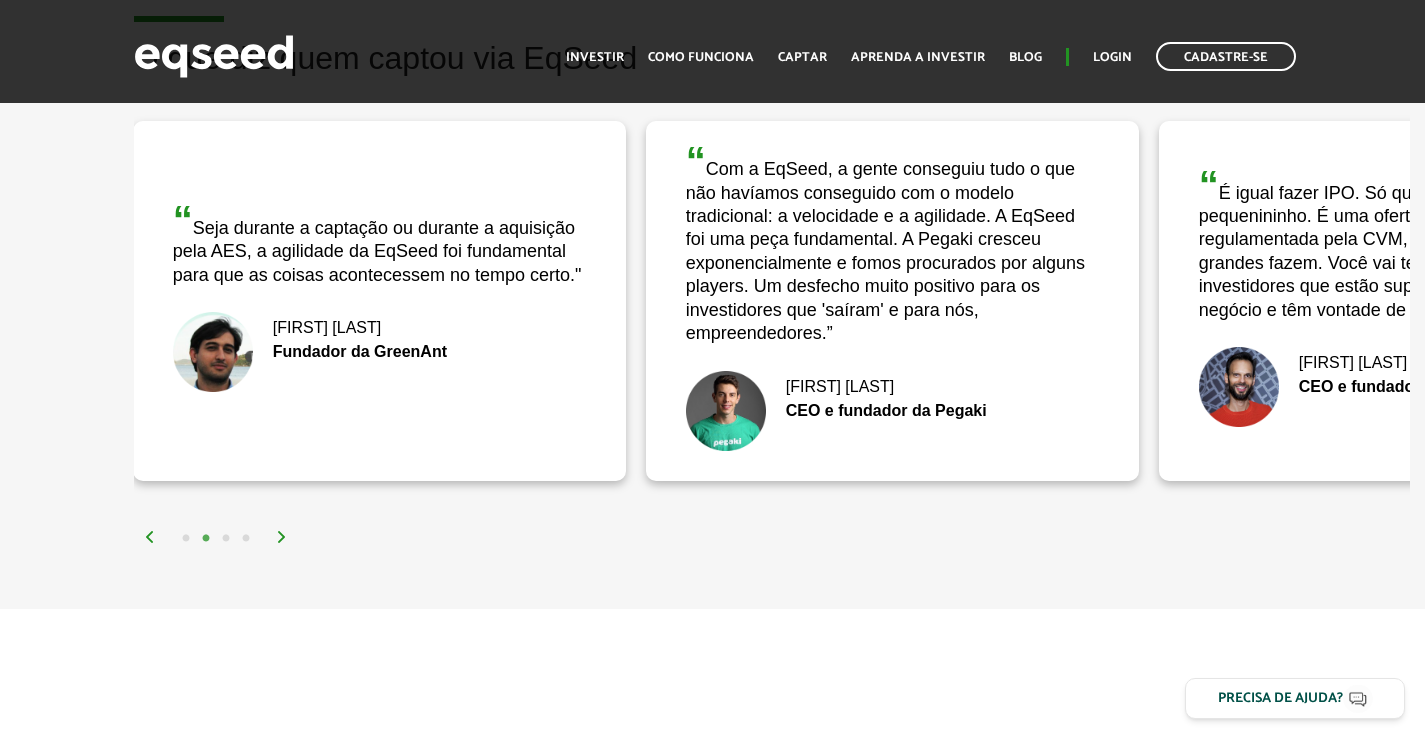 drag, startPoint x: 870, startPoint y: 275, endPoint x: 0, endPoint y: 446, distance: 886.64594 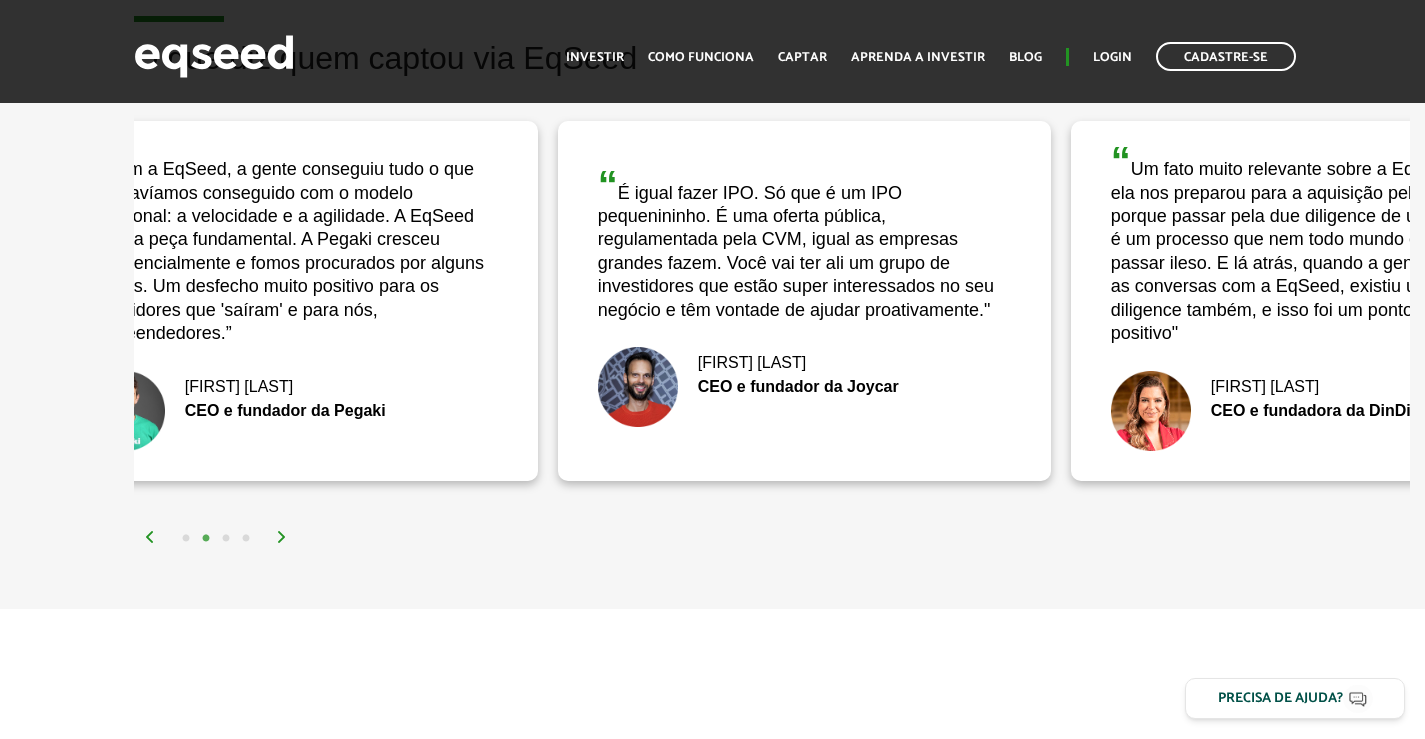 drag, startPoint x: 1034, startPoint y: 280, endPoint x: 435, endPoint y: 412, distance: 613.3718 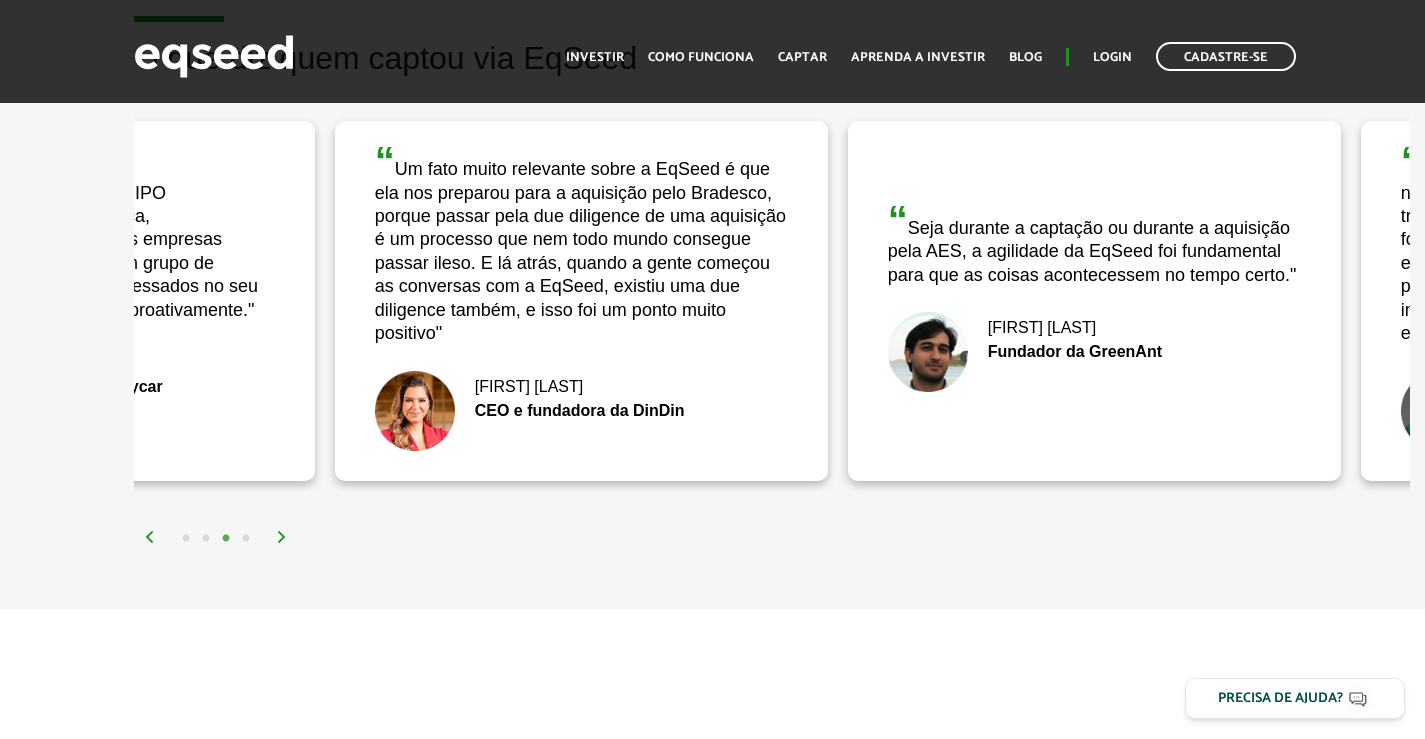 drag, startPoint x: 1260, startPoint y: 290, endPoint x: 435, endPoint y: 290, distance: 825 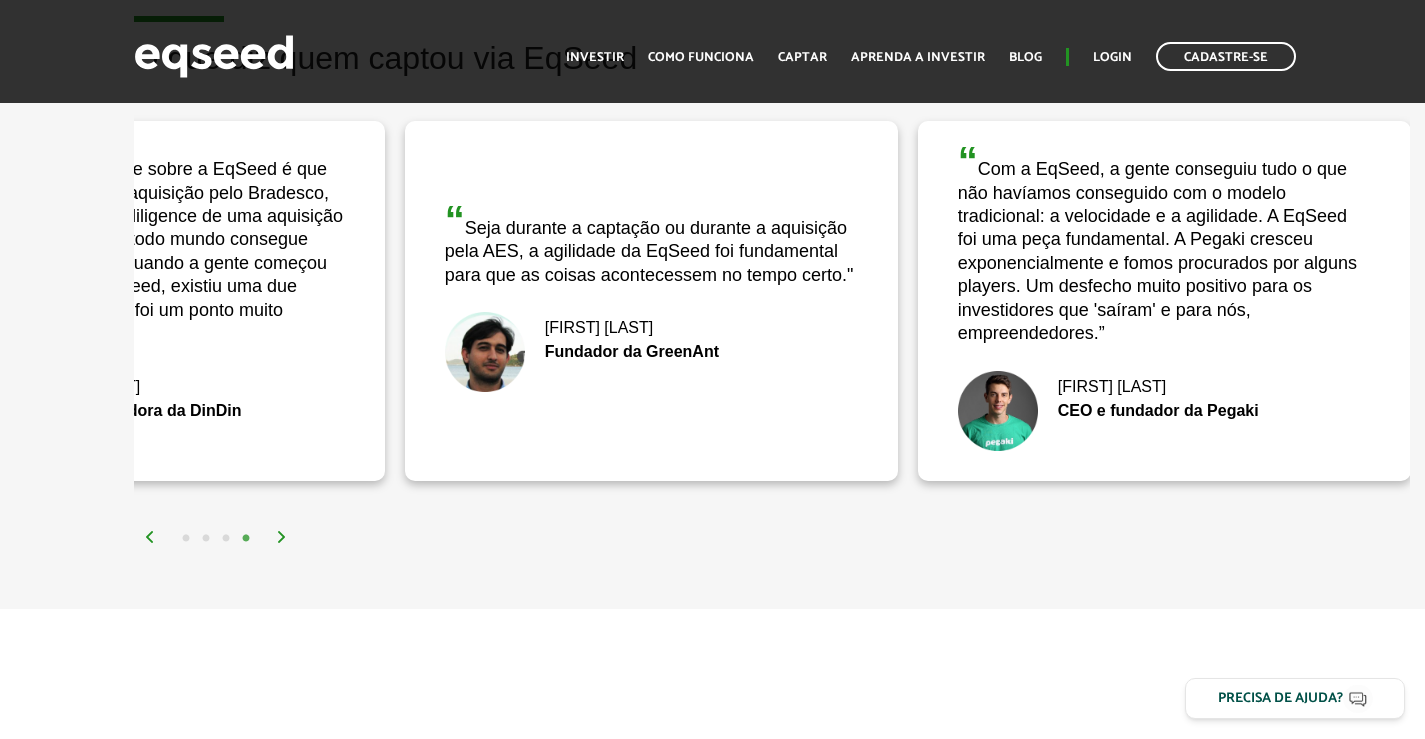 drag, startPoint x: 1313, startPoint y: 373, endPoint x: 532, endPoint y: 358, distance: 781.14404 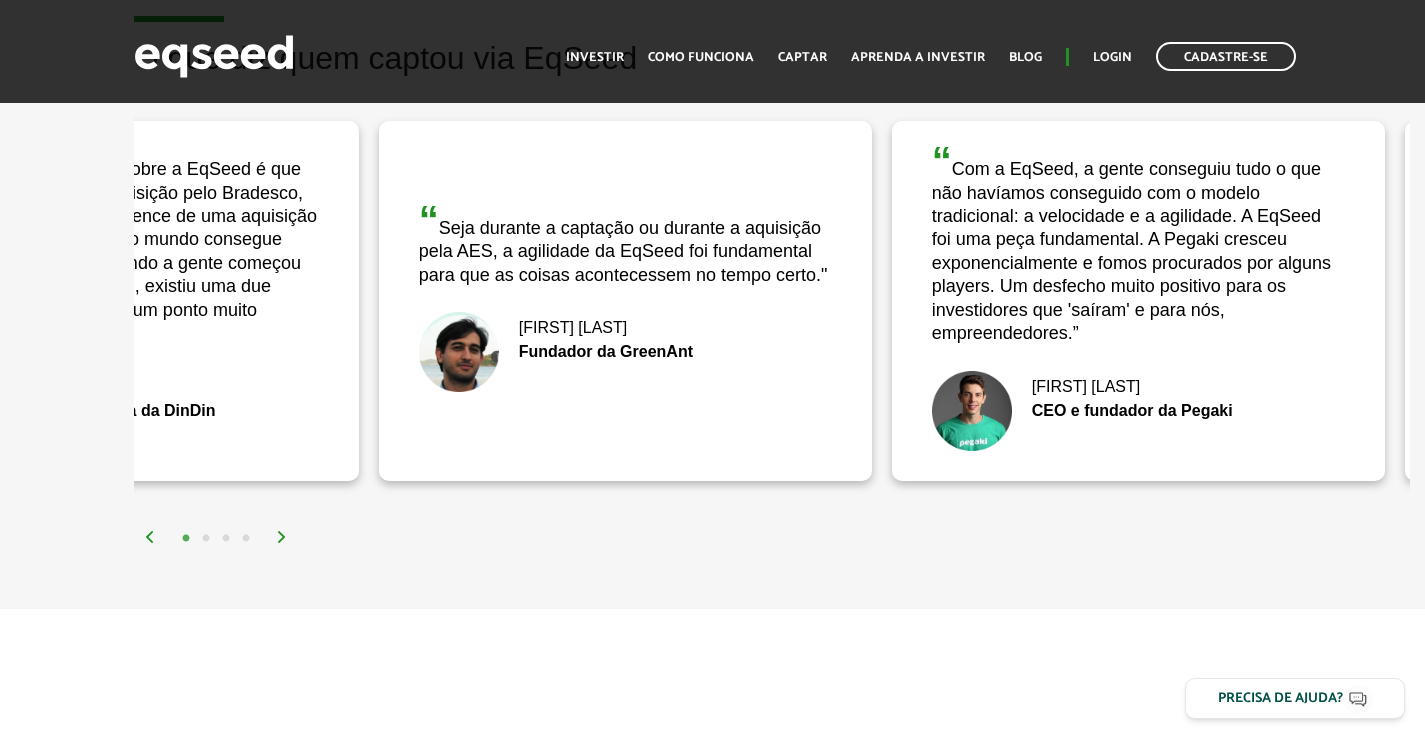 drag, startPoint x: 1237, startPoint y: 241, endPoint x: 474, endPoint y: 242, distance: 763.0007 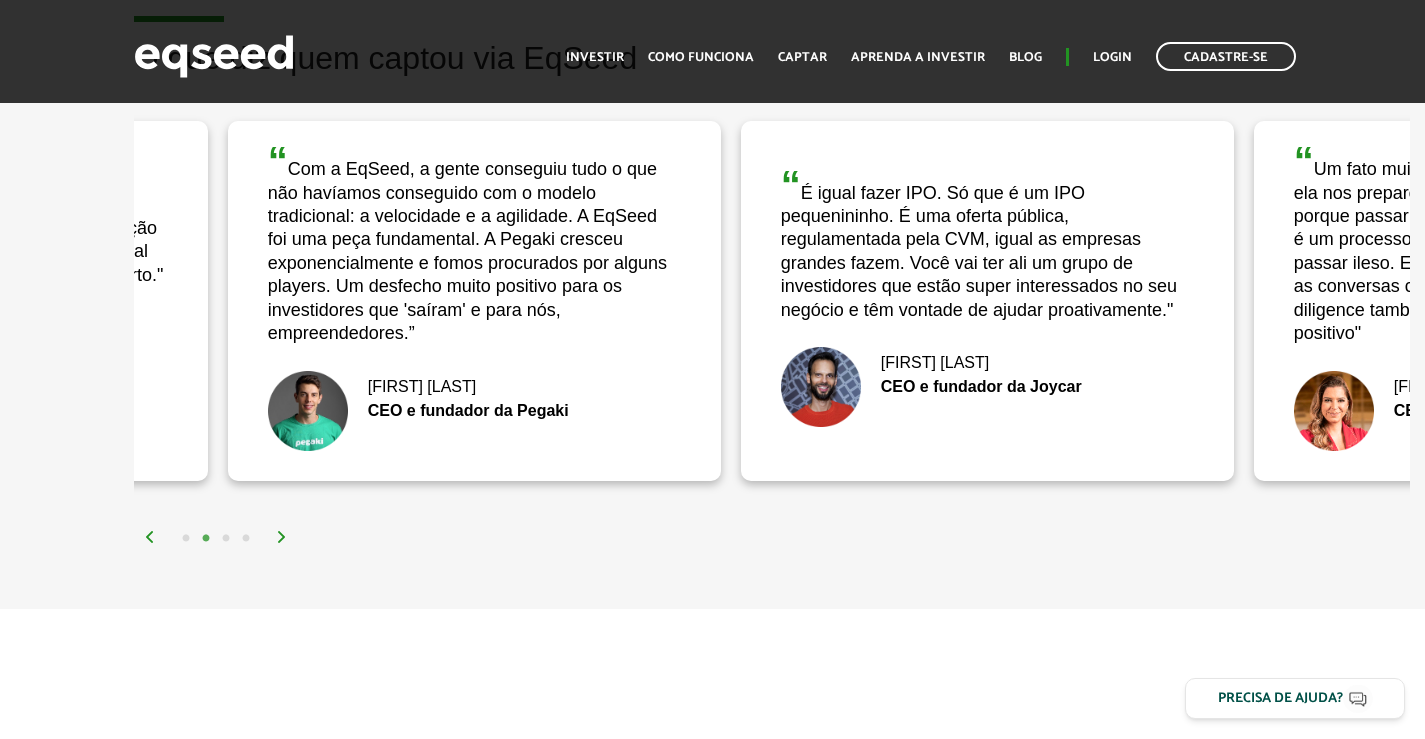 drag, startPoint x: 1315, startPoint y: 252, endPoint x: 501, endPoint y: 314, distance: 816.3578 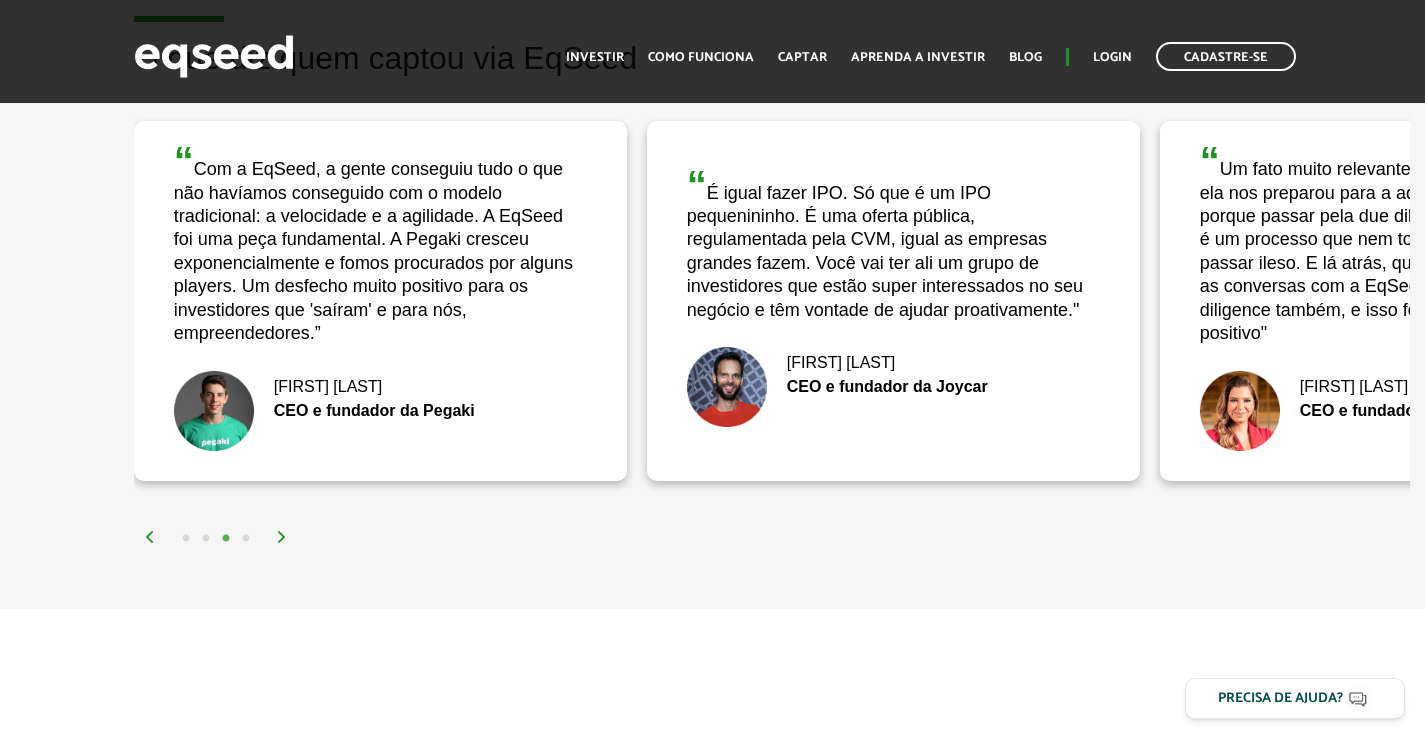 click on "CEO e fundador da Joycar" at bounding box center [893, 387] 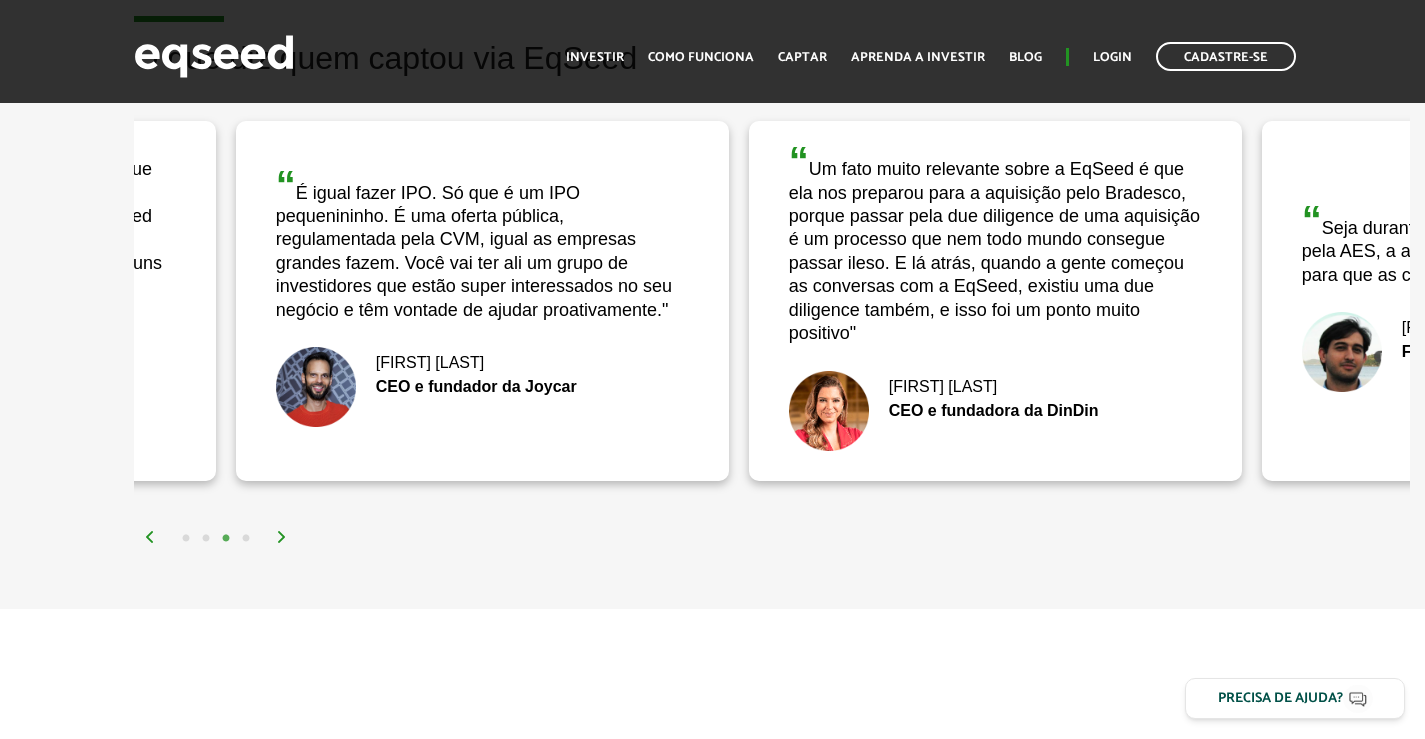 drag, startPoint x: 1217, startPoint y: 279, endPoint x: 807, endPoint y: 334, distance: 413.67258 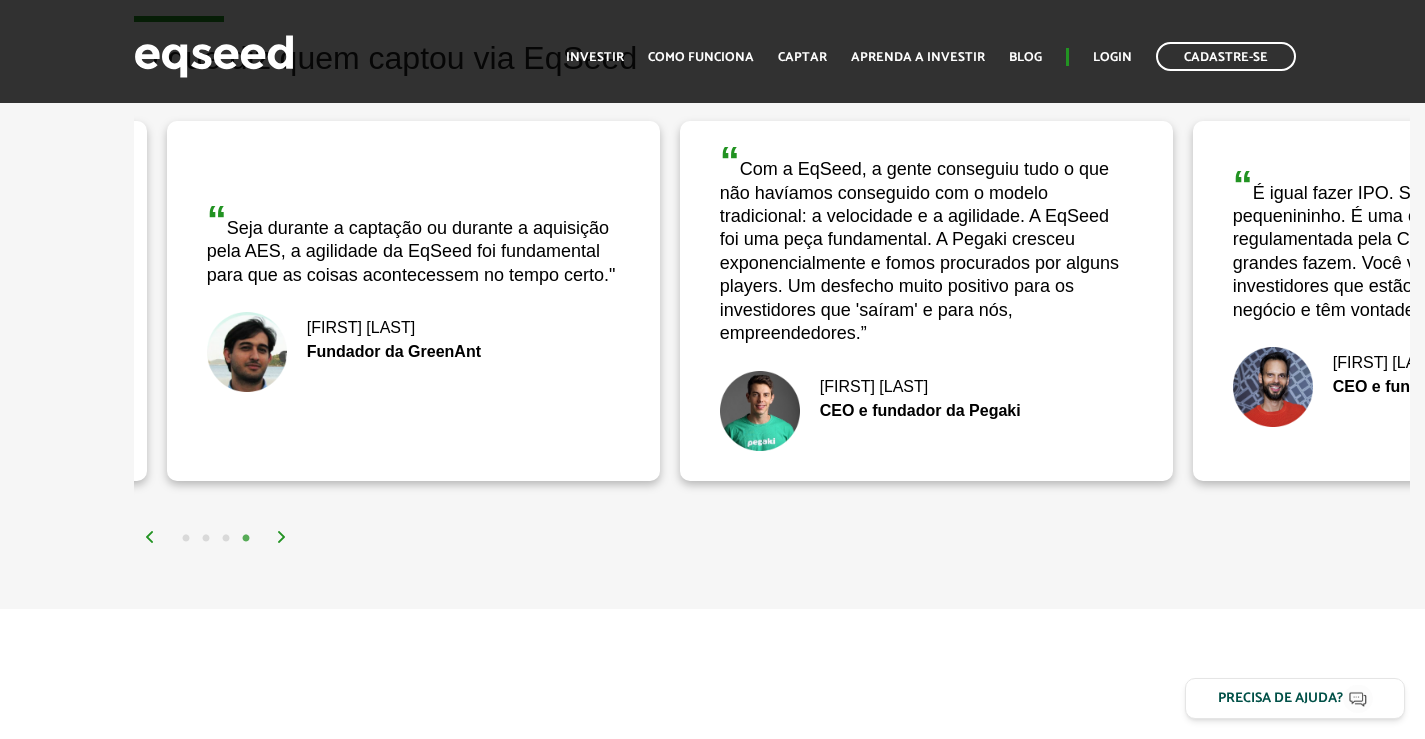 drag, startPoint x: 1385, startPoint y: 299, endPoint x: 392, endPoint y: 326, distance: 993.367 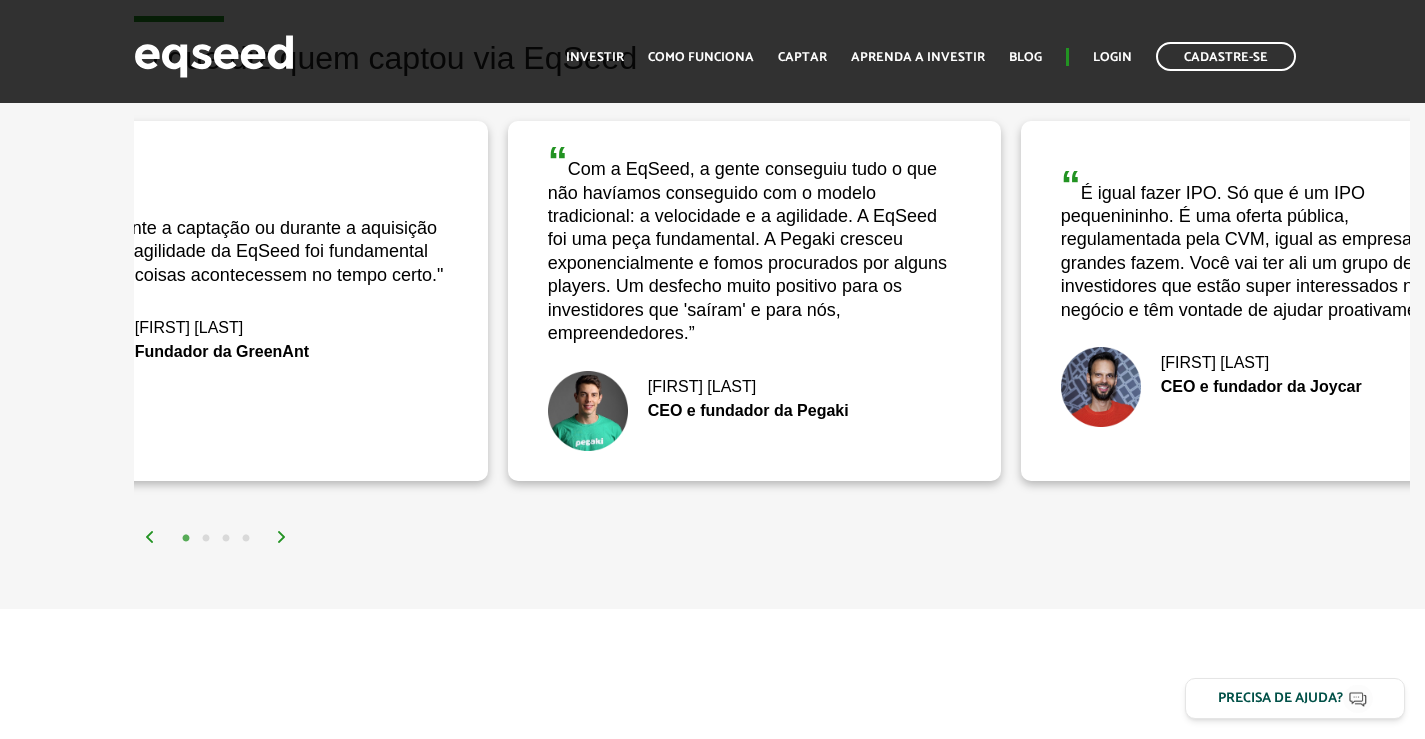 drag, startPoint x: 999, startPoint y: 263, endPoint x: 328, endPoint y: 267, distance: 671.0119 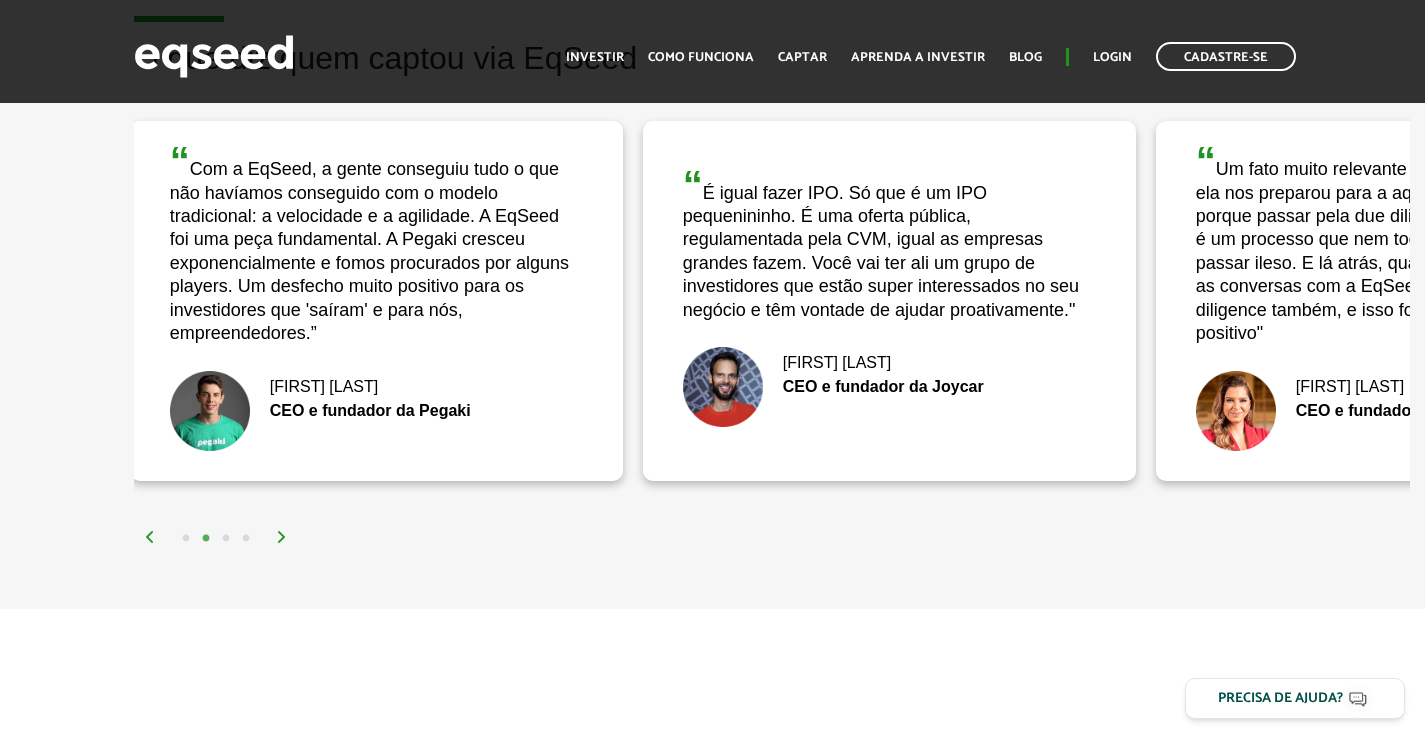 drag, startPoint x: 839, startPoint y: 278, endPoint x: 322, endPoint y: 280, distance: 517.00385 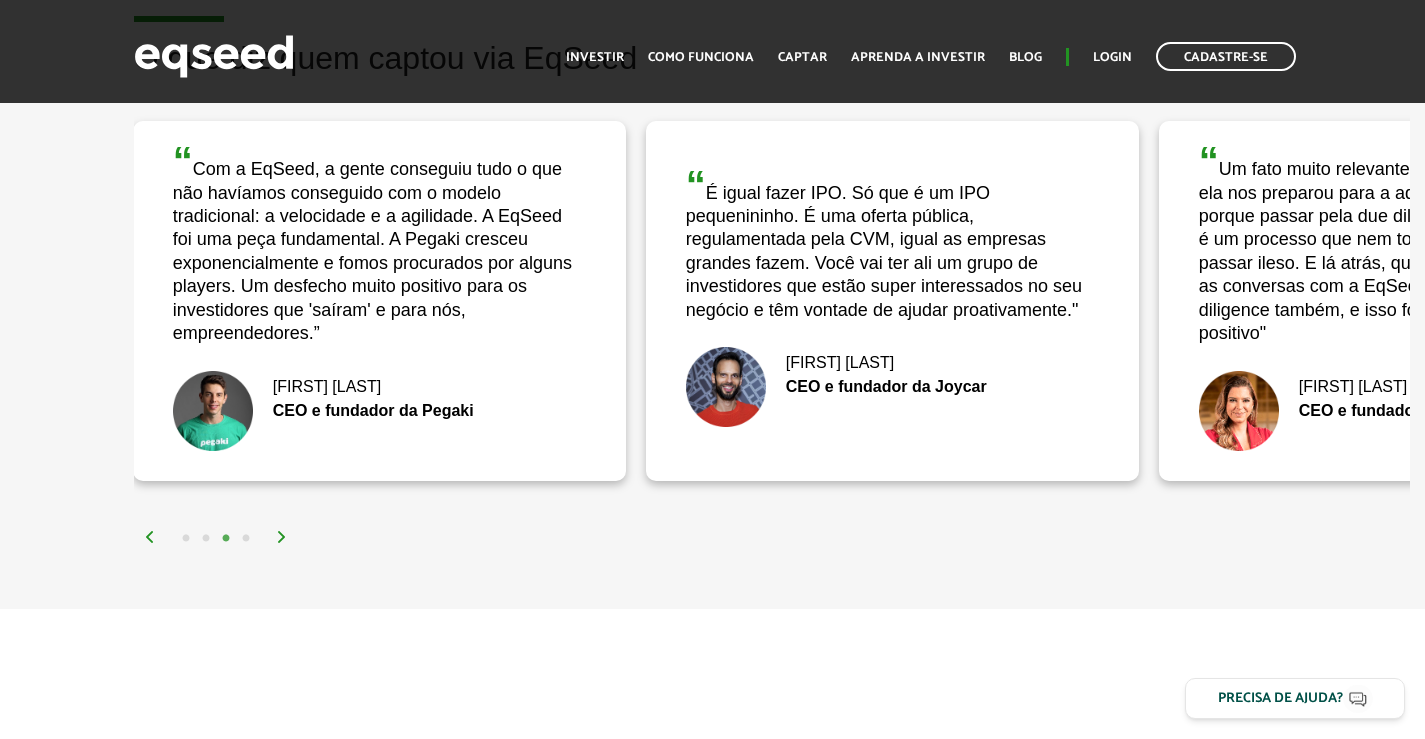 drag, startPoint x: 253, startPoint y: 148, endPoint x: 264, endPoint y: 321, distance: 173.34937 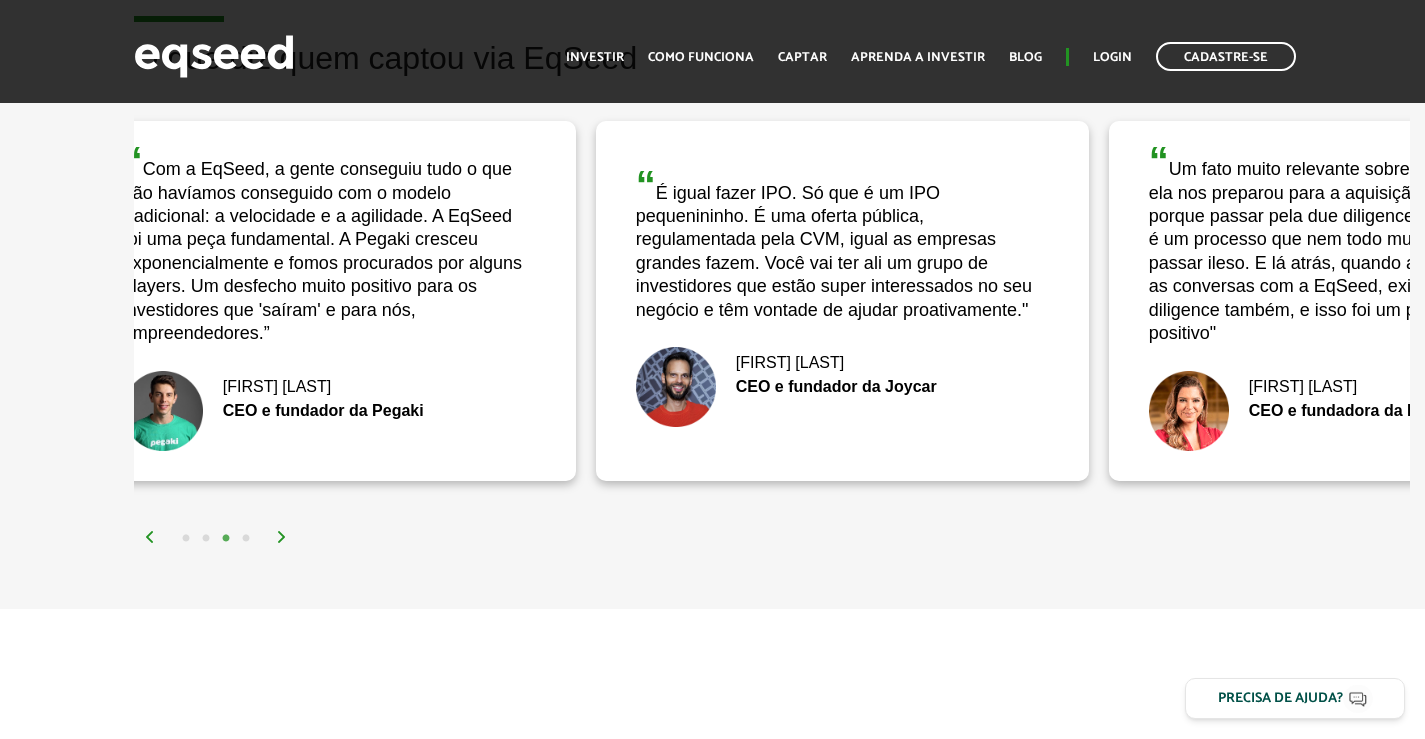 drag, startPoint x: 432, startPoint y: 262, endPoint x: 377, endPoint y: 264, distance: 55.03635 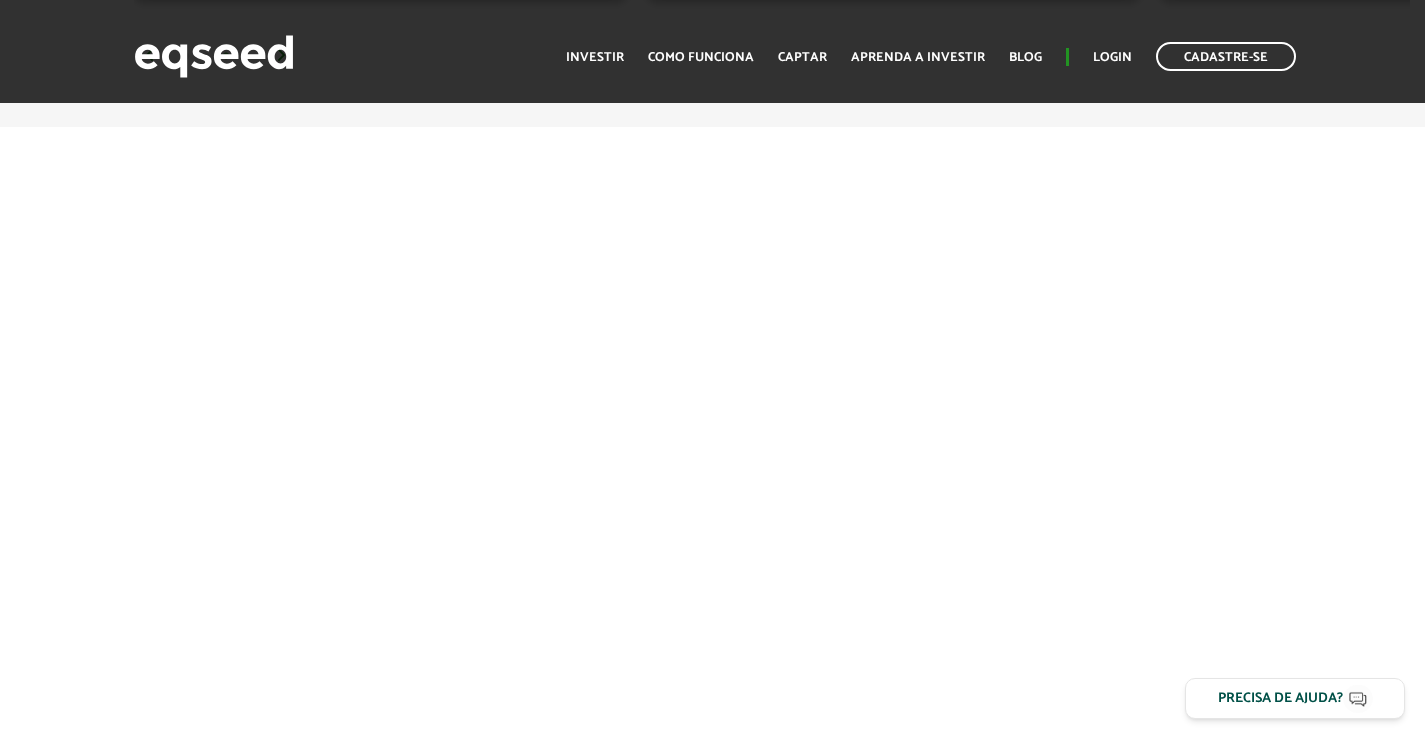 scroll, scrollTop: 4400, scrollLeft: 0, axis: vertical 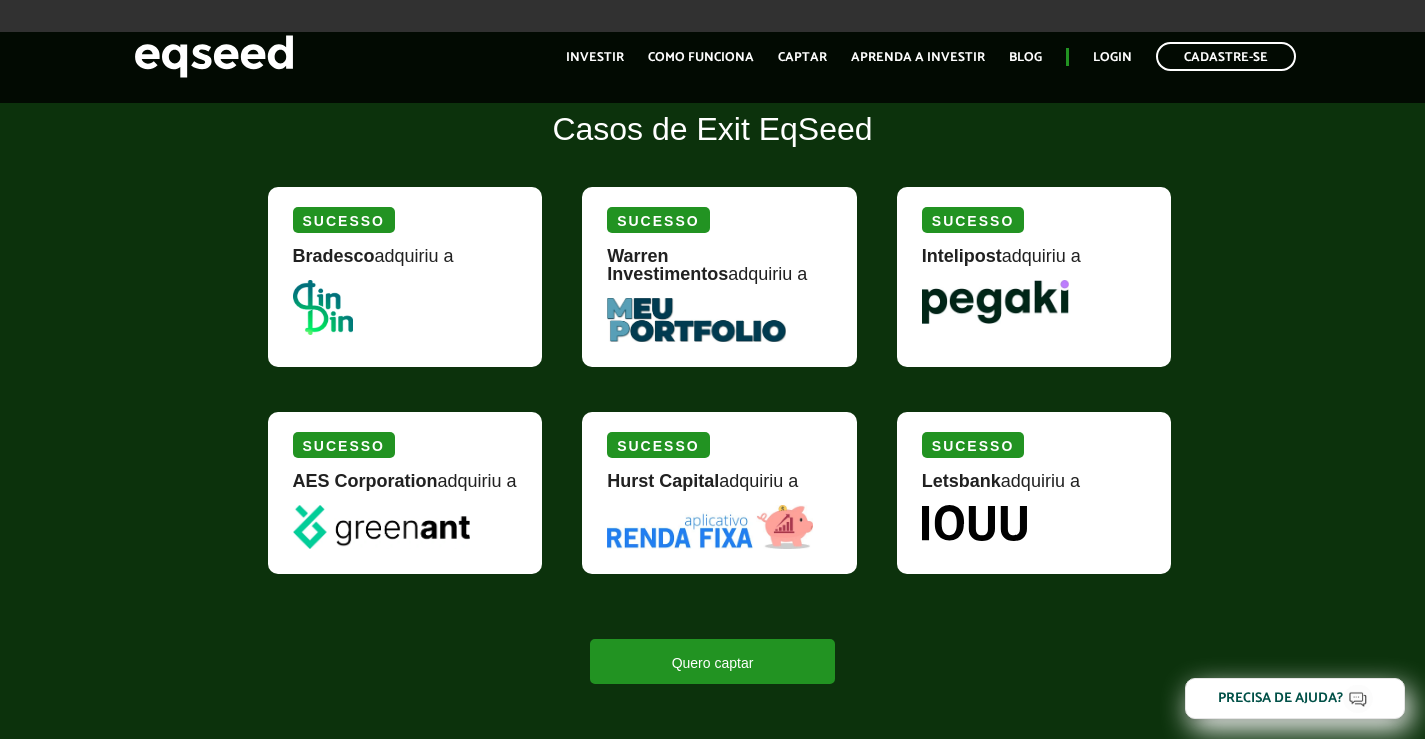 click on "Sucesso" at bounding box center (344, 220) 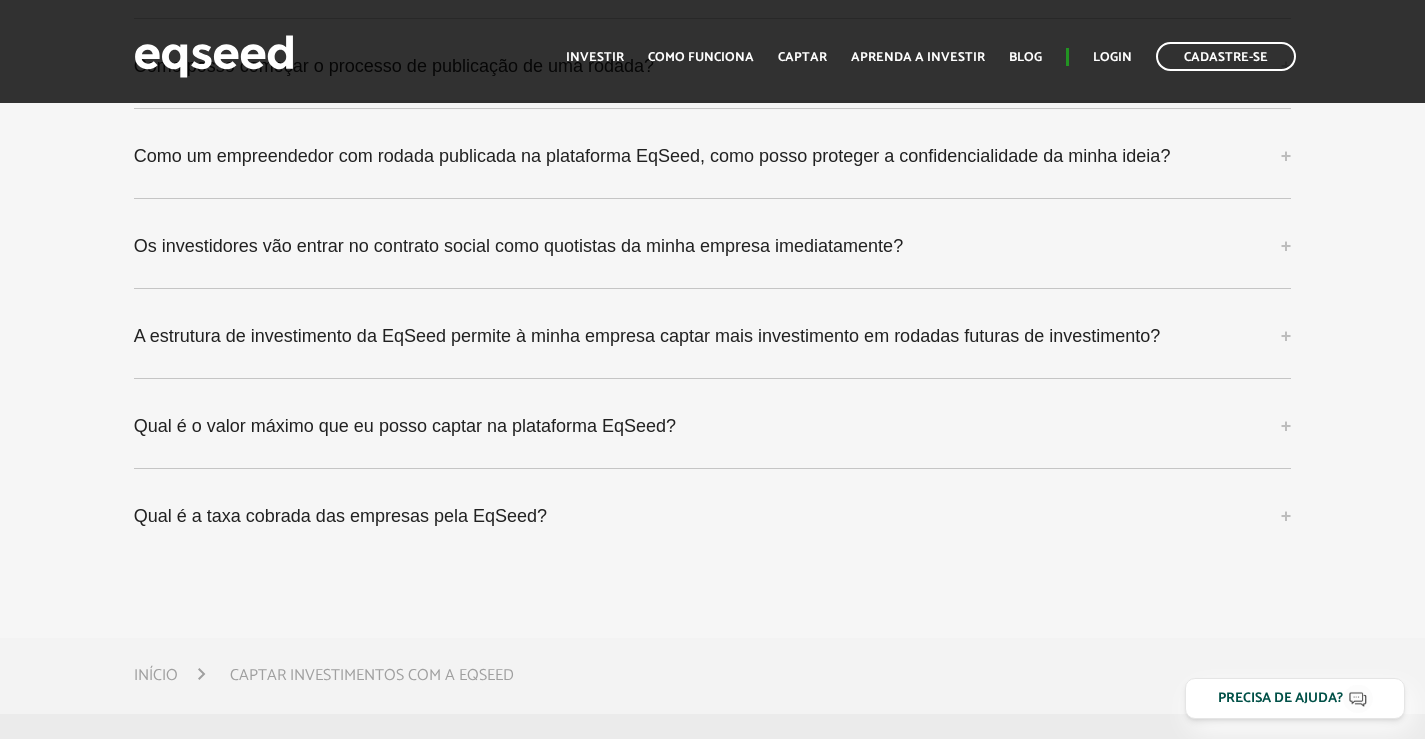 scroll, scrollTop: 5300, scrollLeft: 0, axis: vertical 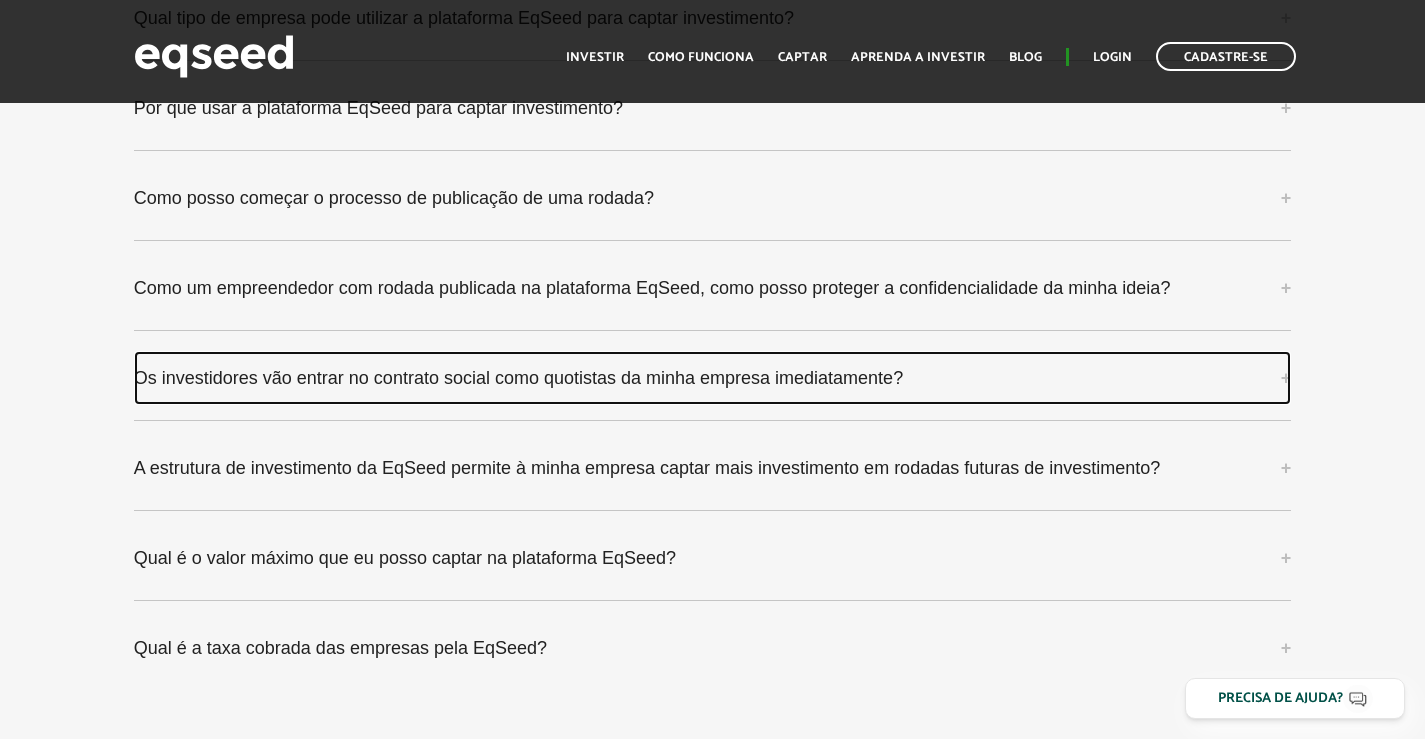 click on "Os investidores vão entrar no contrato social como quotistas da minha empresa imediatamente?" at bounding box center (713, 378) 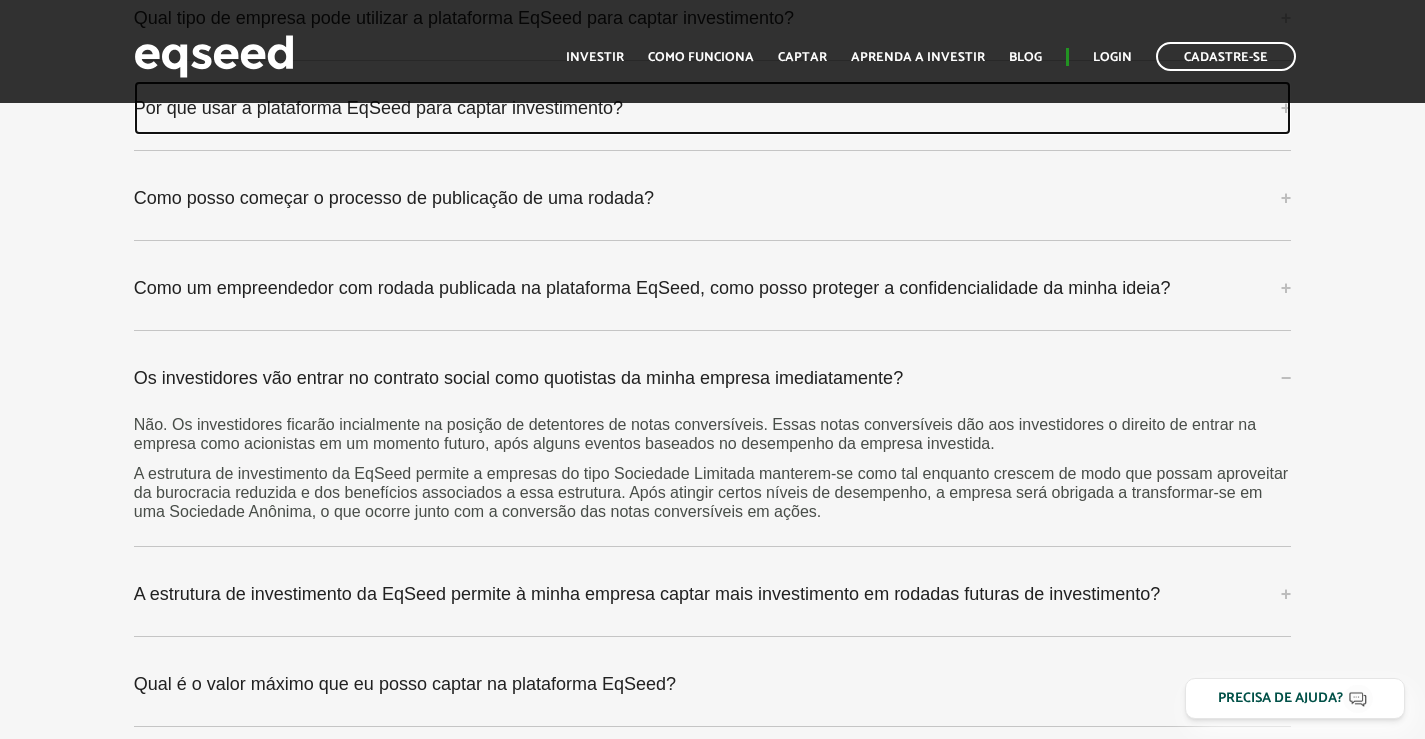 click on "Por que usar a plataforma EqSeed para captar investimento?" at bounding box center [713, 108] 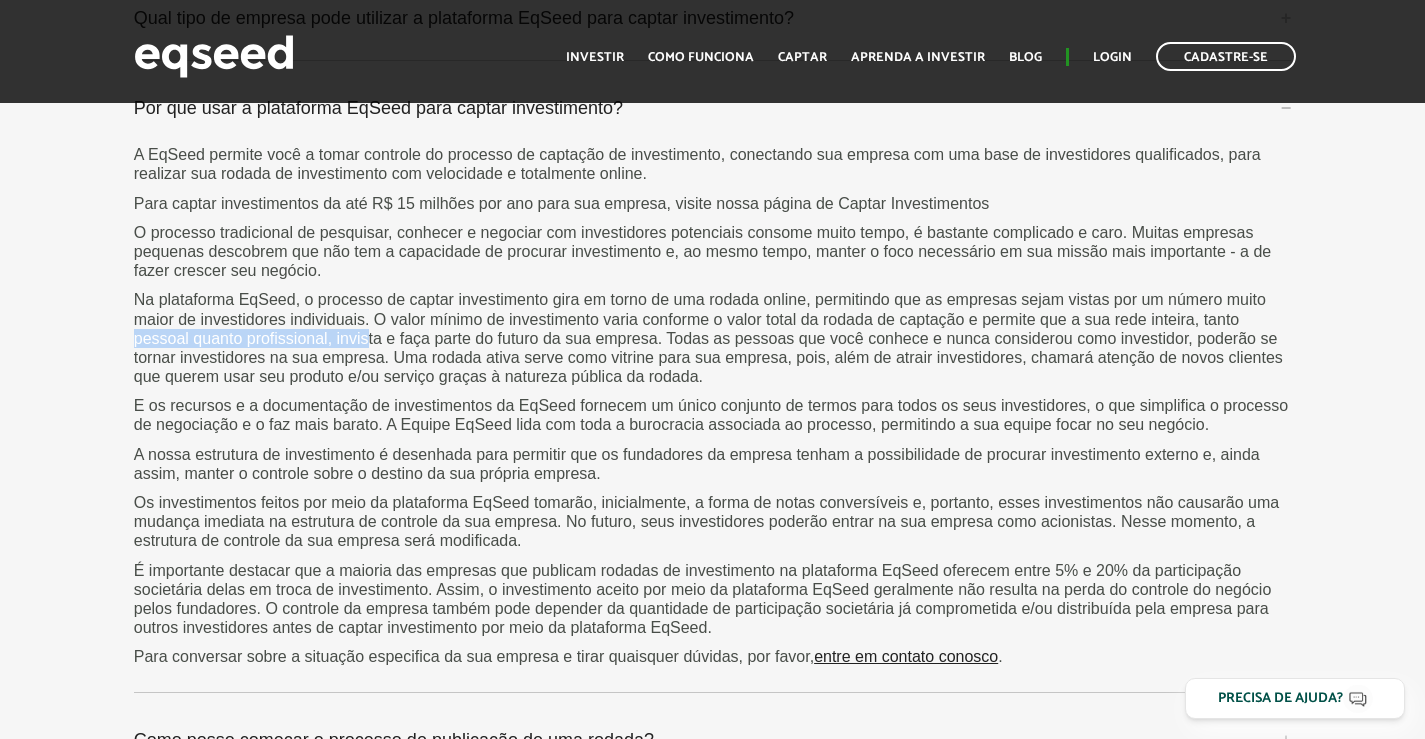 drag, startPoint x: 136, startPoint y: 350, endPoint x: 368, endPoint y: 359, distance: 232.1745 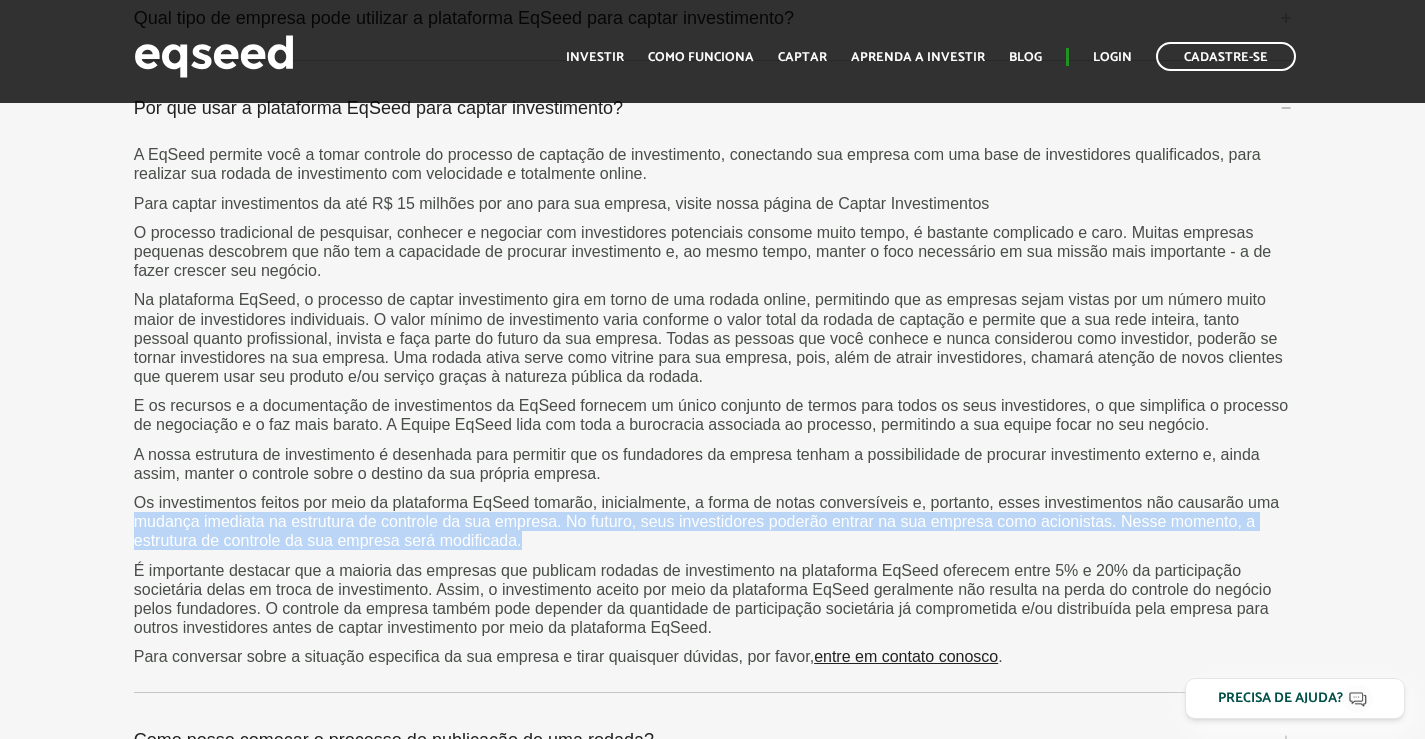 drag, startPoint x: 139, startPoint y: 537, endPoint x: 1264, endPoint y: 550, distance: 1125.0751 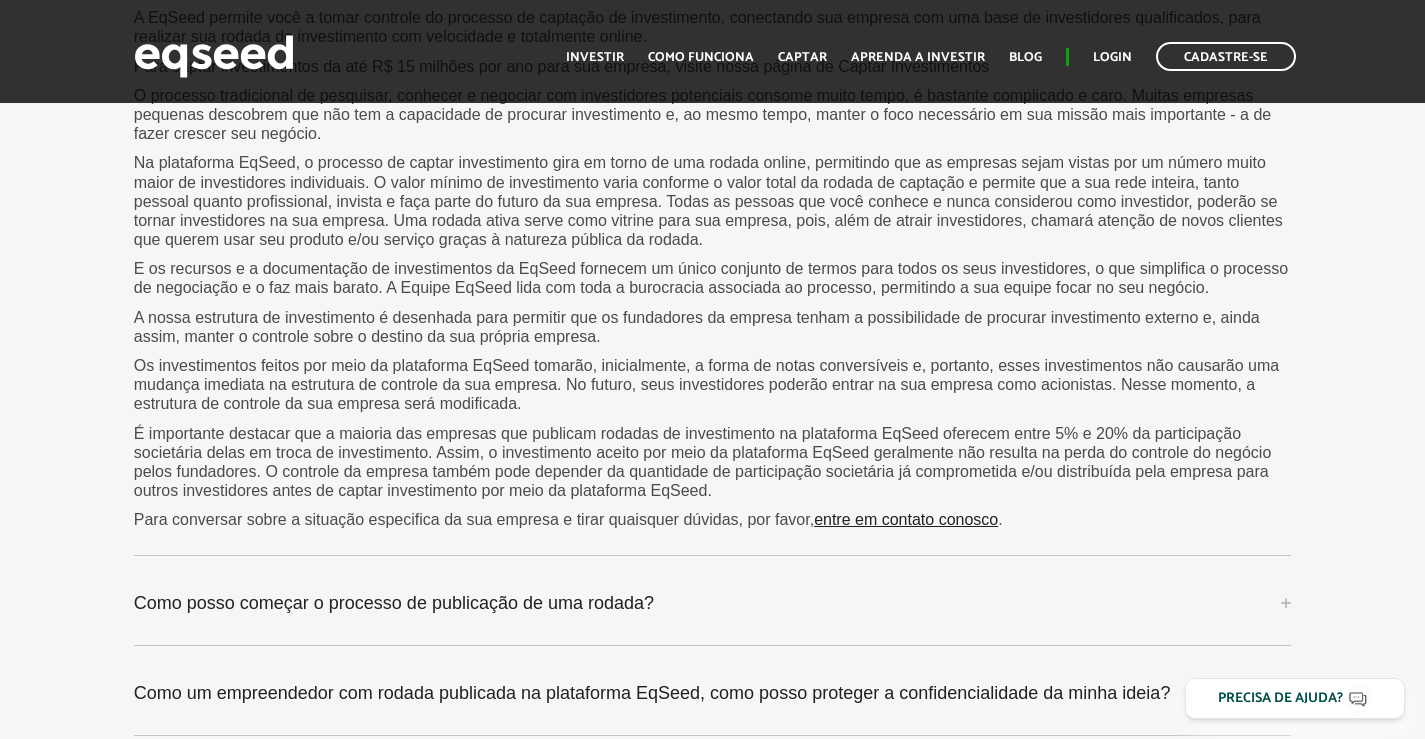 scroll, scrollTop: 5800, scrollLeft: 0, axis: vertical 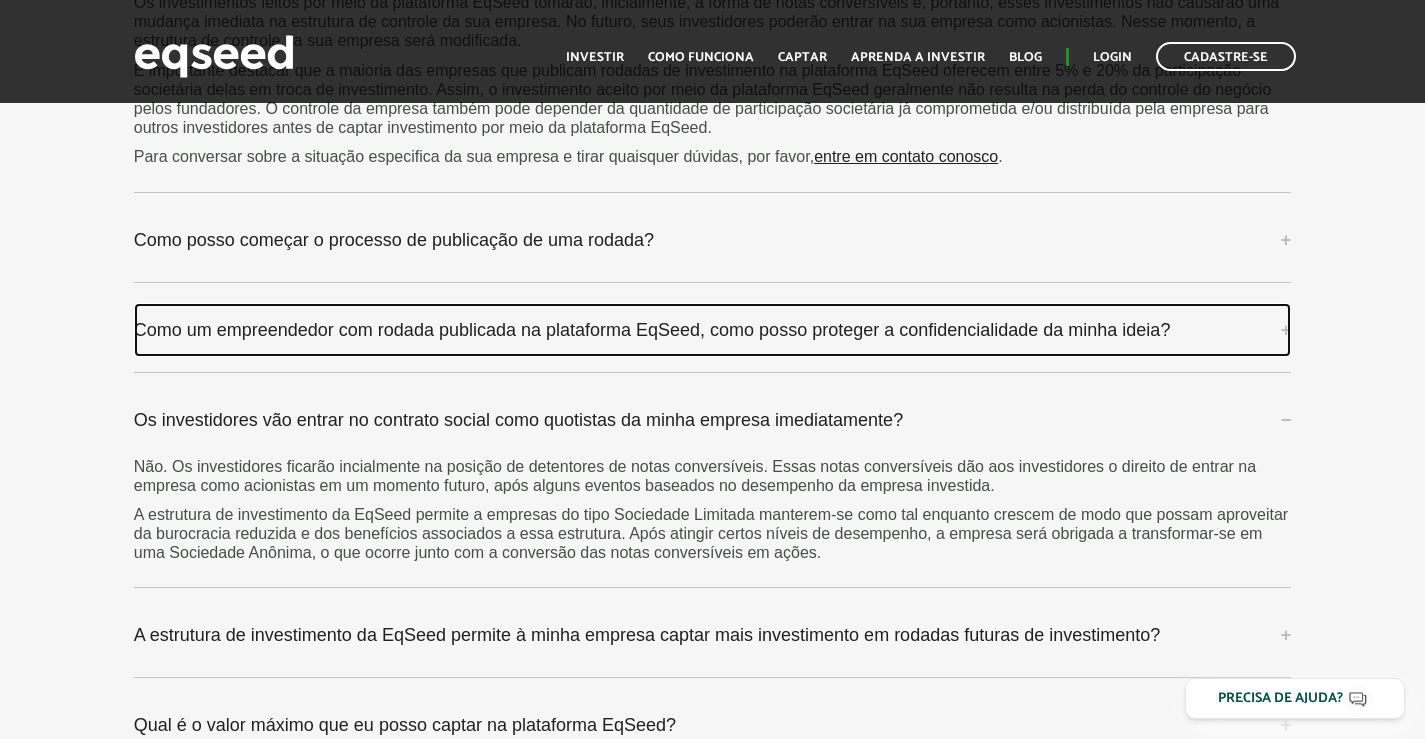 click on "Como um empreendedor com rodada publicada na plataforma EqSeed, como posso proteger a confidencialidade da minha ideia?" at bounding box center [713, 330] 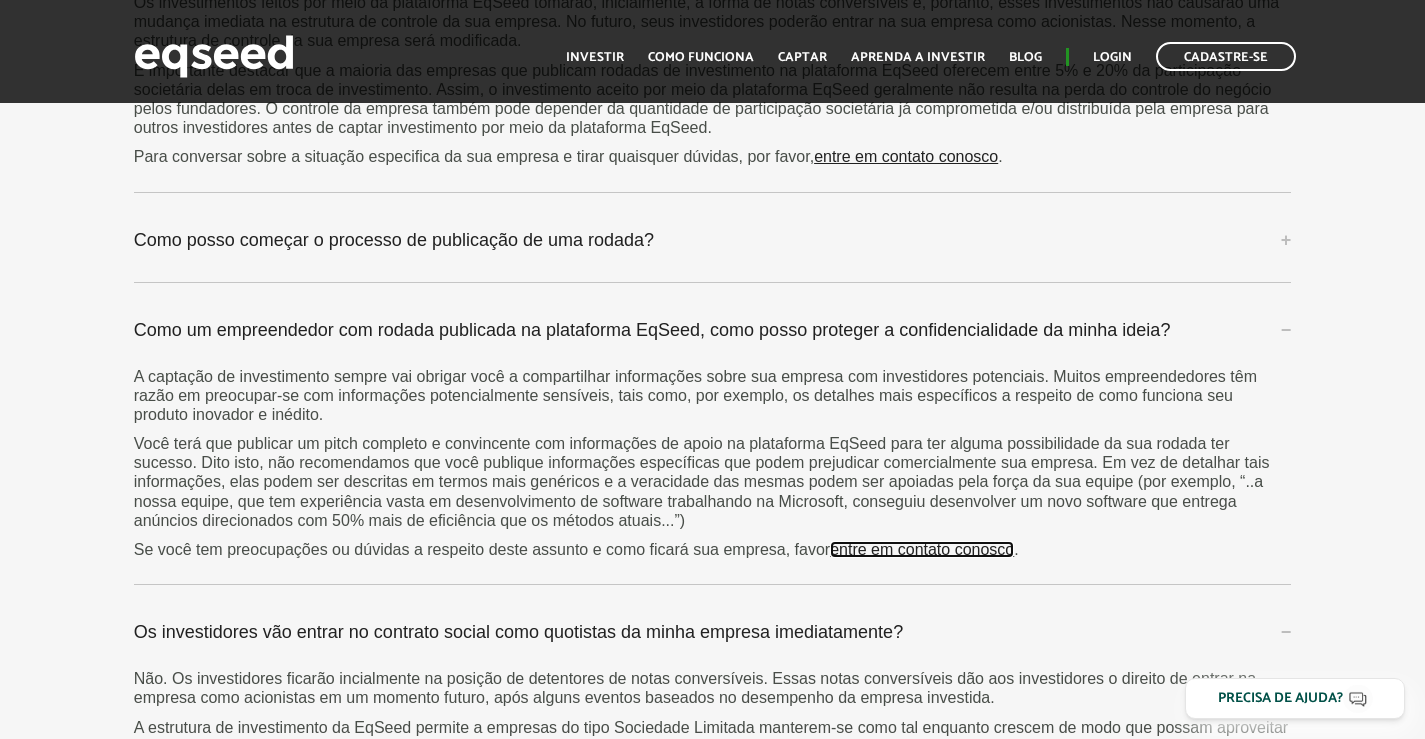 click on "entre em contato conosco" at bounding box center [922, 550] 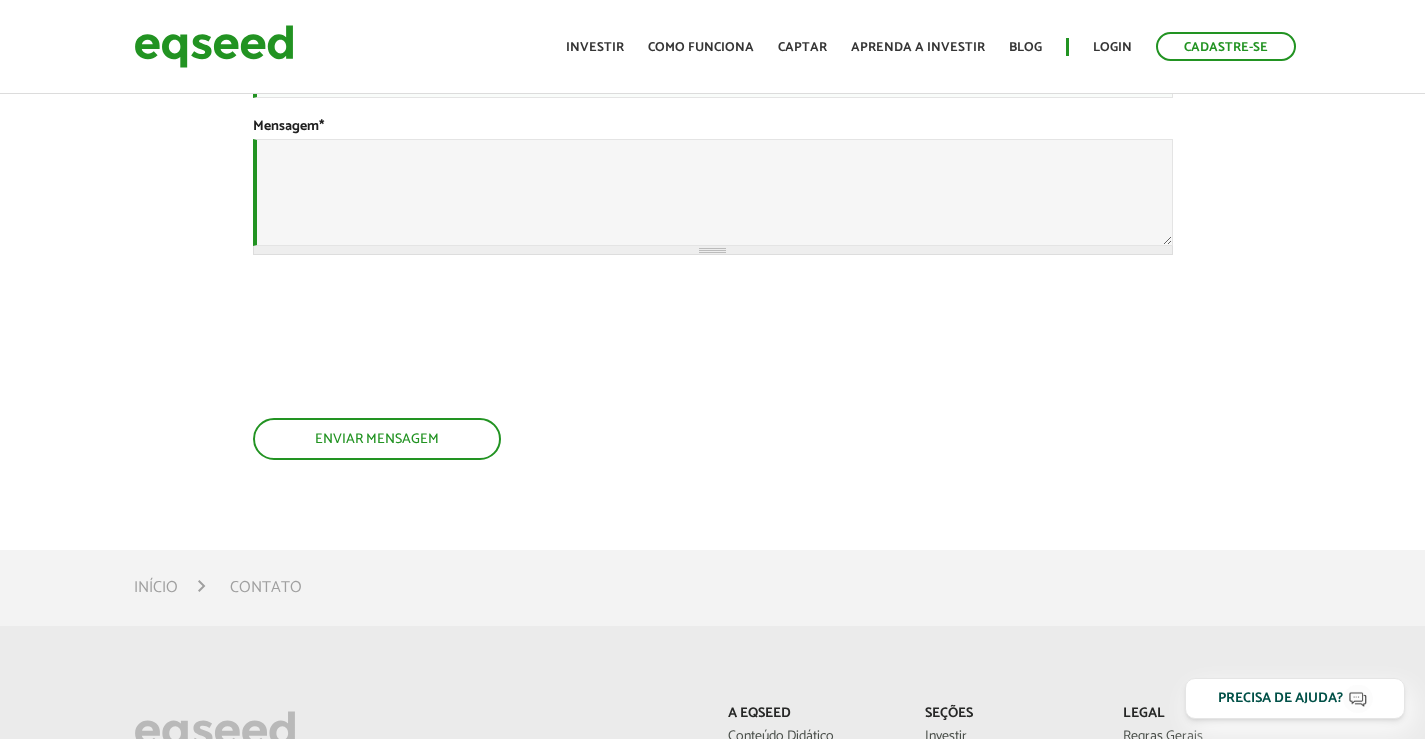 scroll, scrollTop: 0, scrollLeft: 0, axis: both 